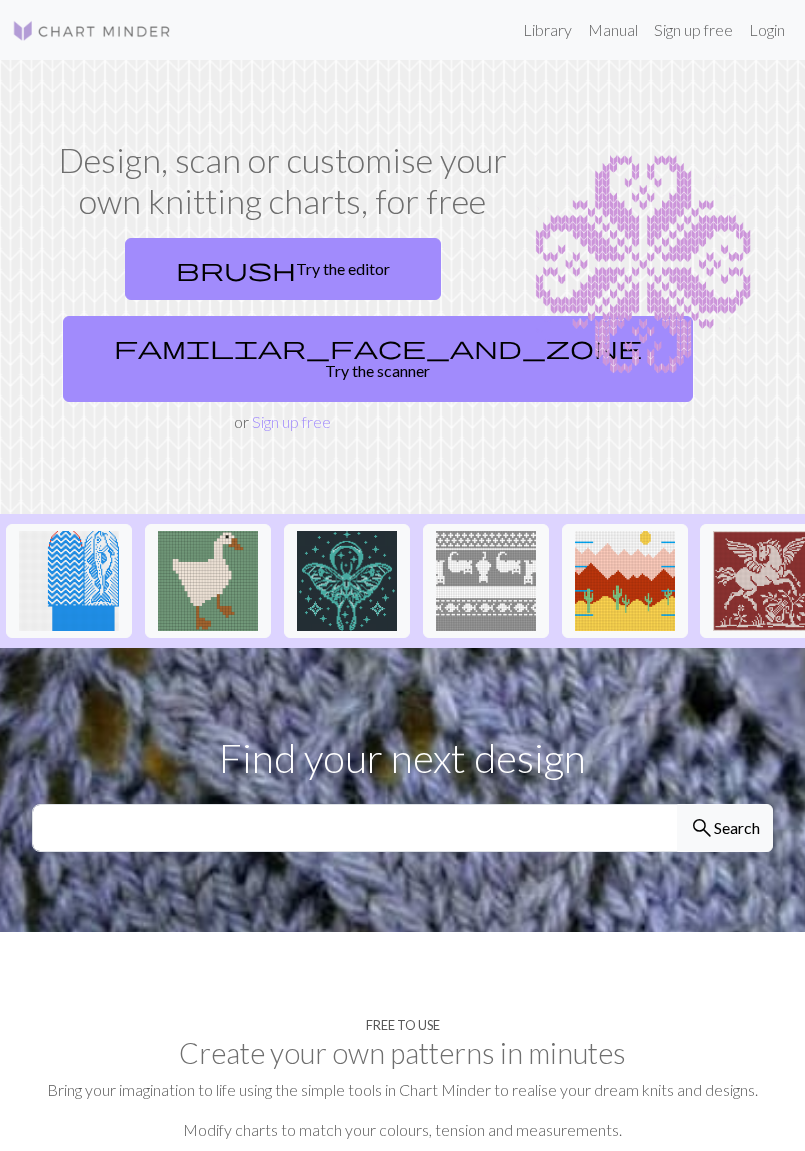 scroll, scrollTop: 0, scrollLeft: 0, axis: both 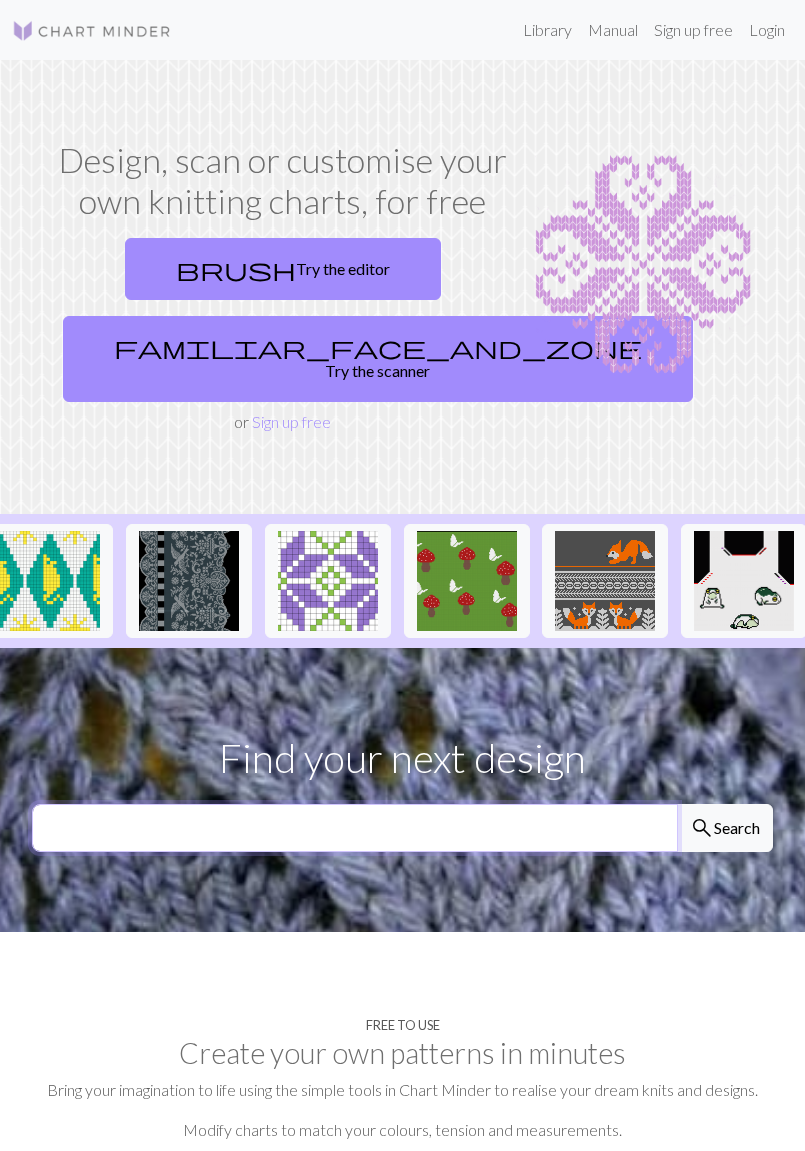 click at bounding box center [355, 828] 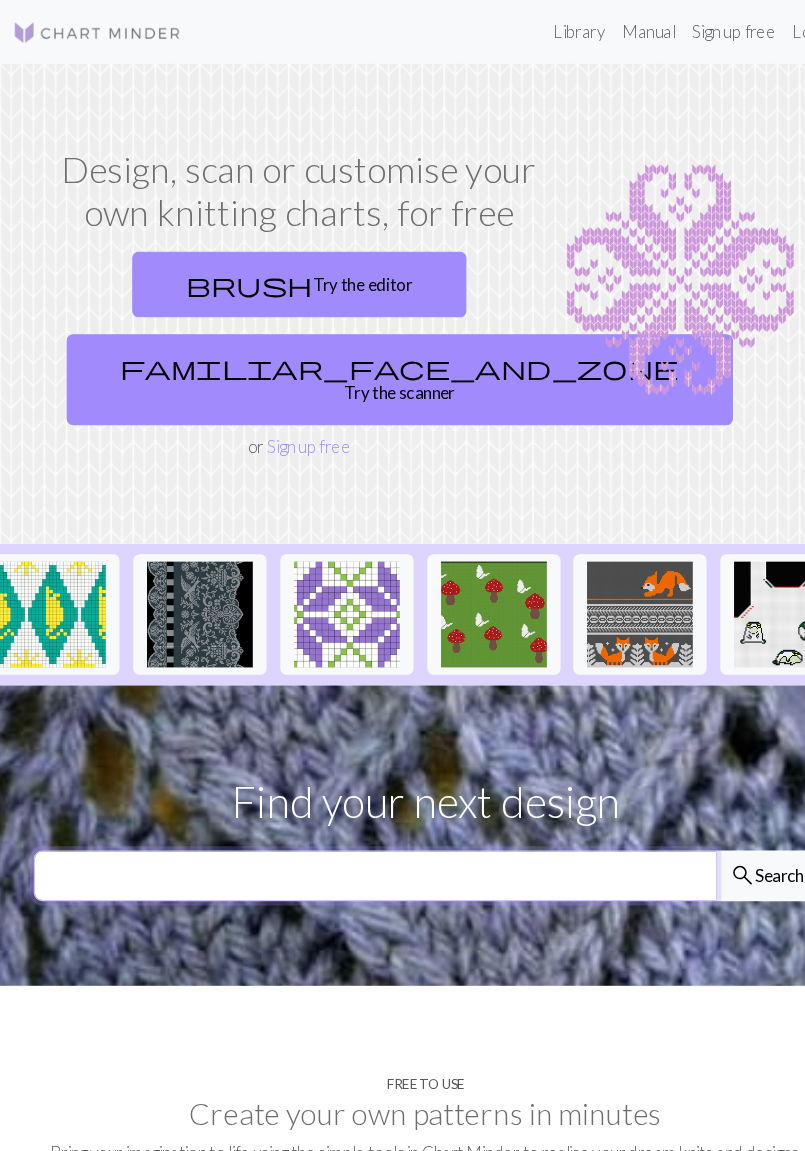 scroll, scrollTop: 411, scrollLeft: 0, axis: vertical 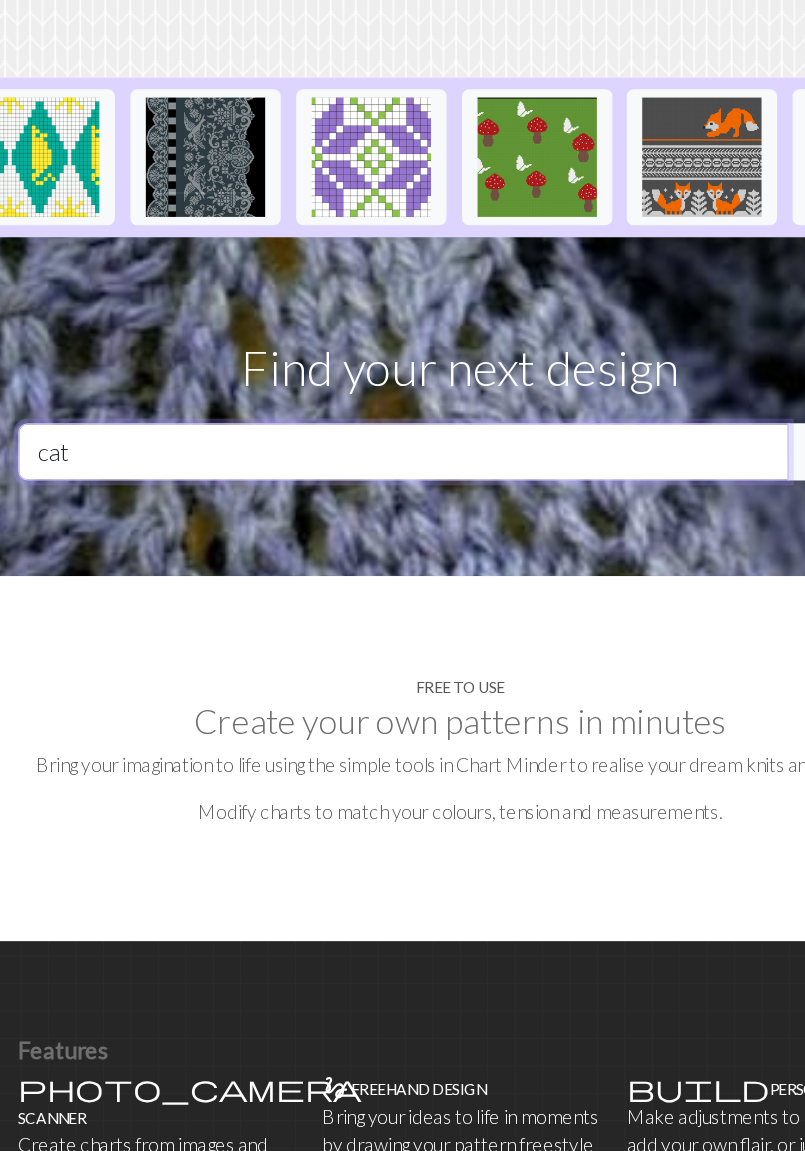 type on "cat" 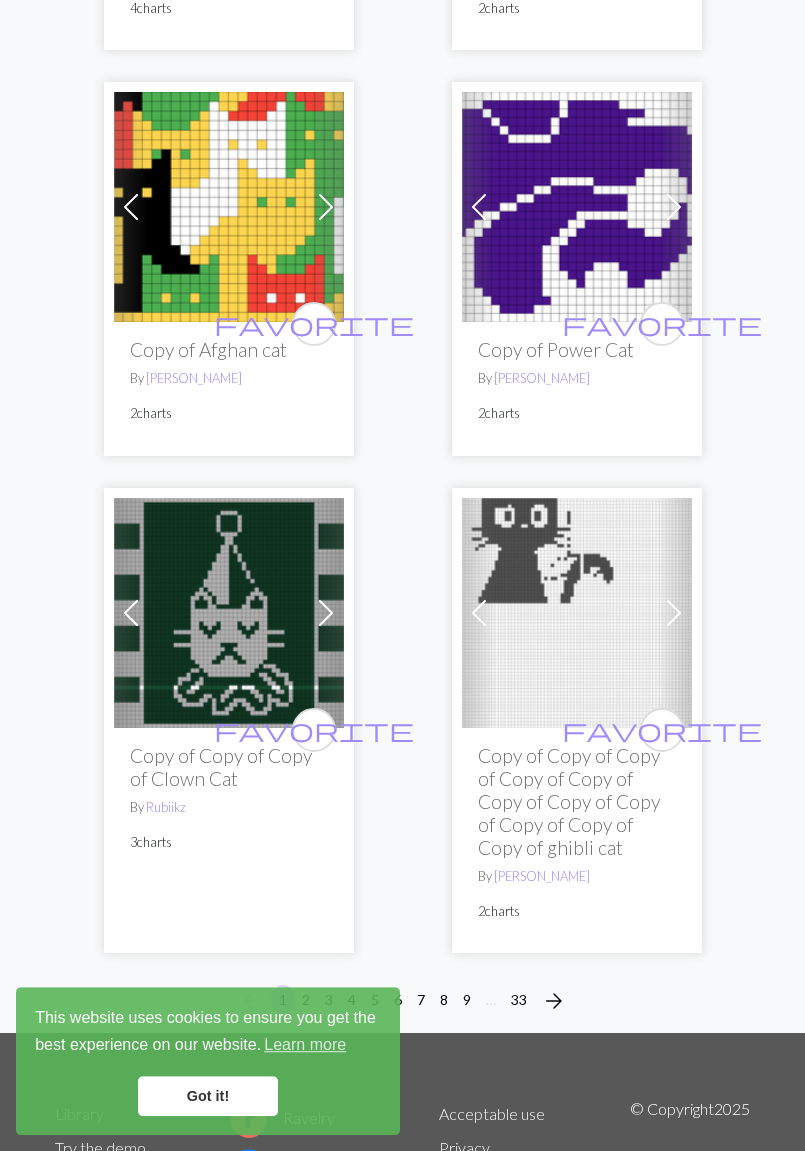 scroll, scrollTop: 9934, scrollLeft: 0, axis: vertical 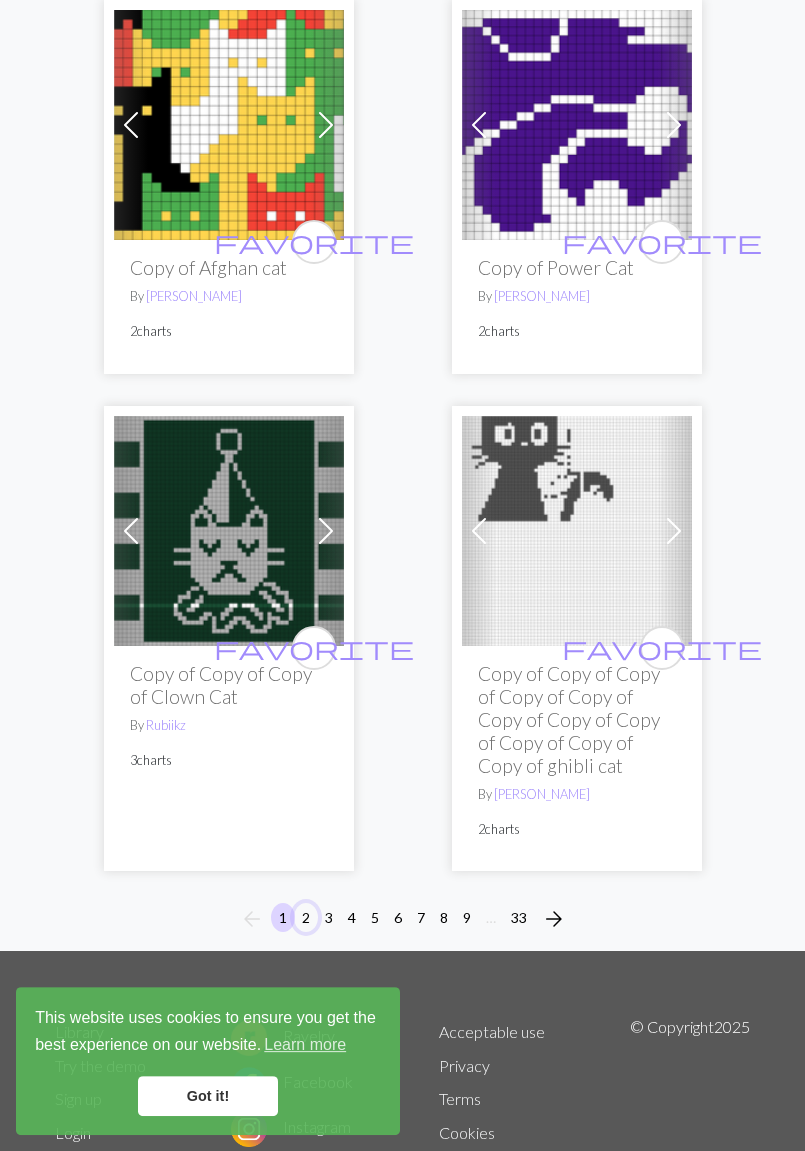 click on "2" at bounding box center [306, 917] 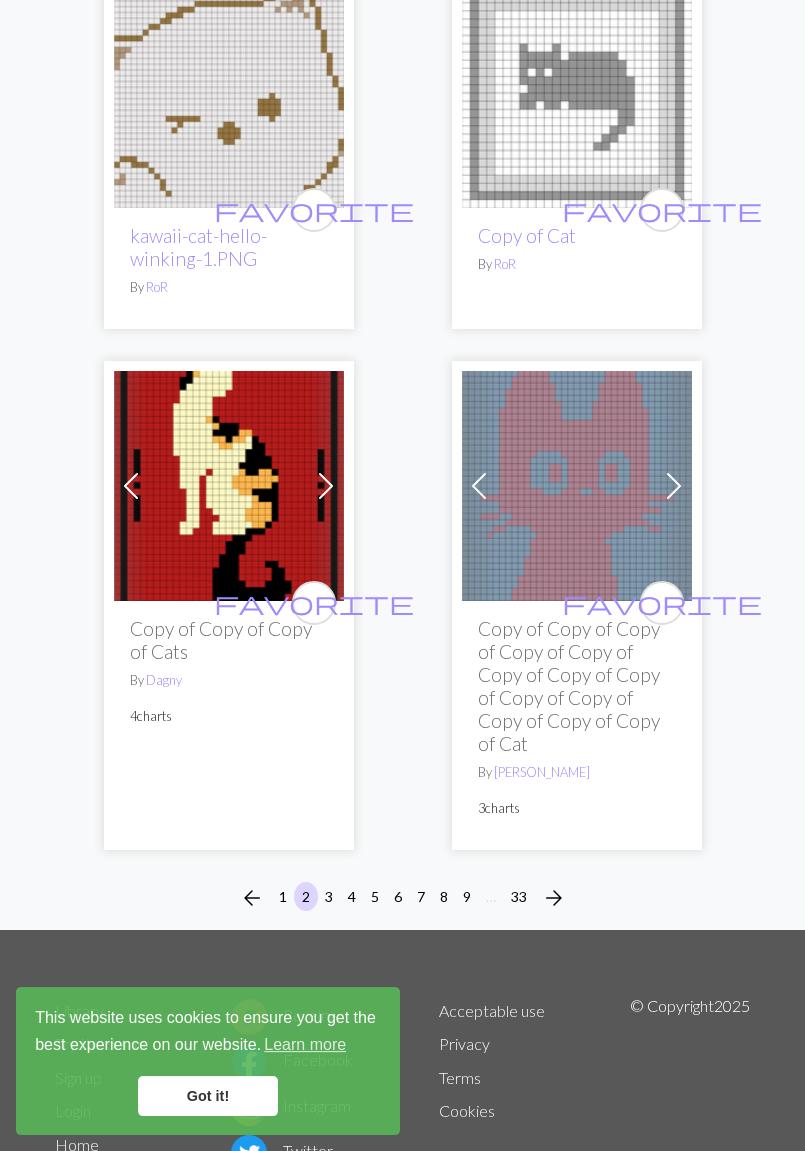 scroll, scrollTop: 10590, scrollLeft: 0, axis: vertical 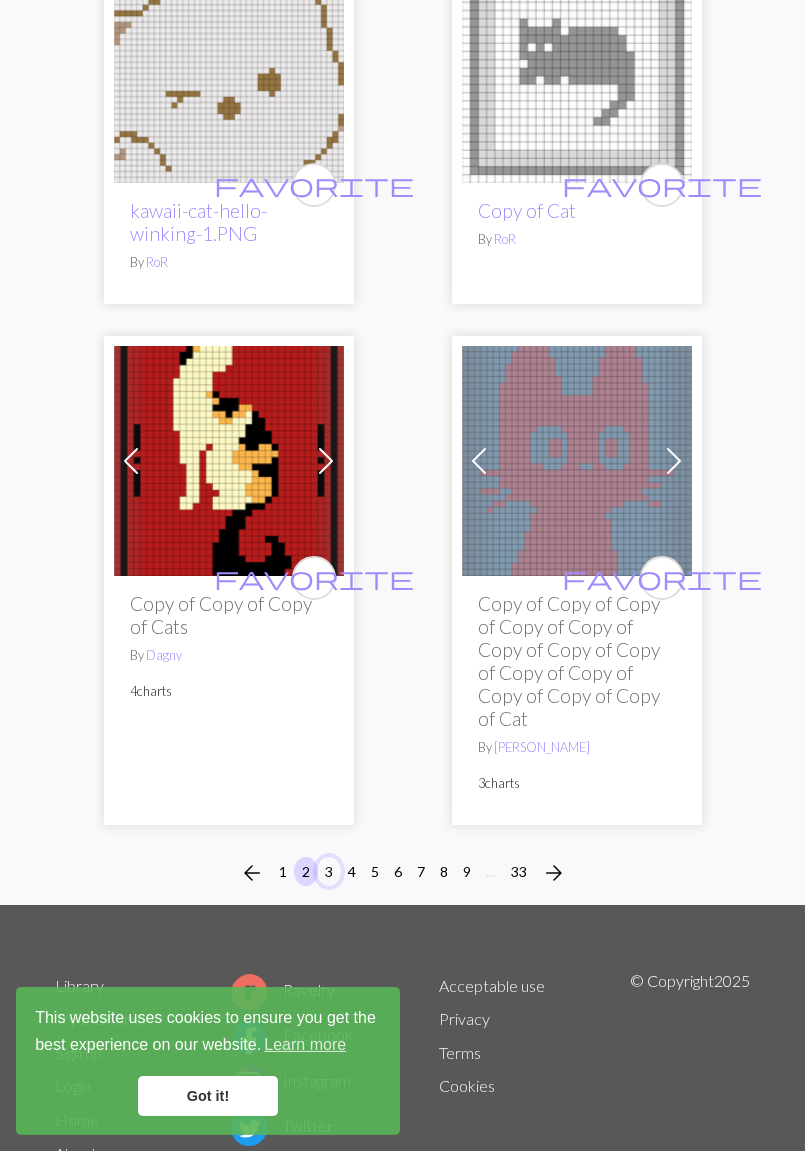 click on "3" at bounding box center [329, 871] 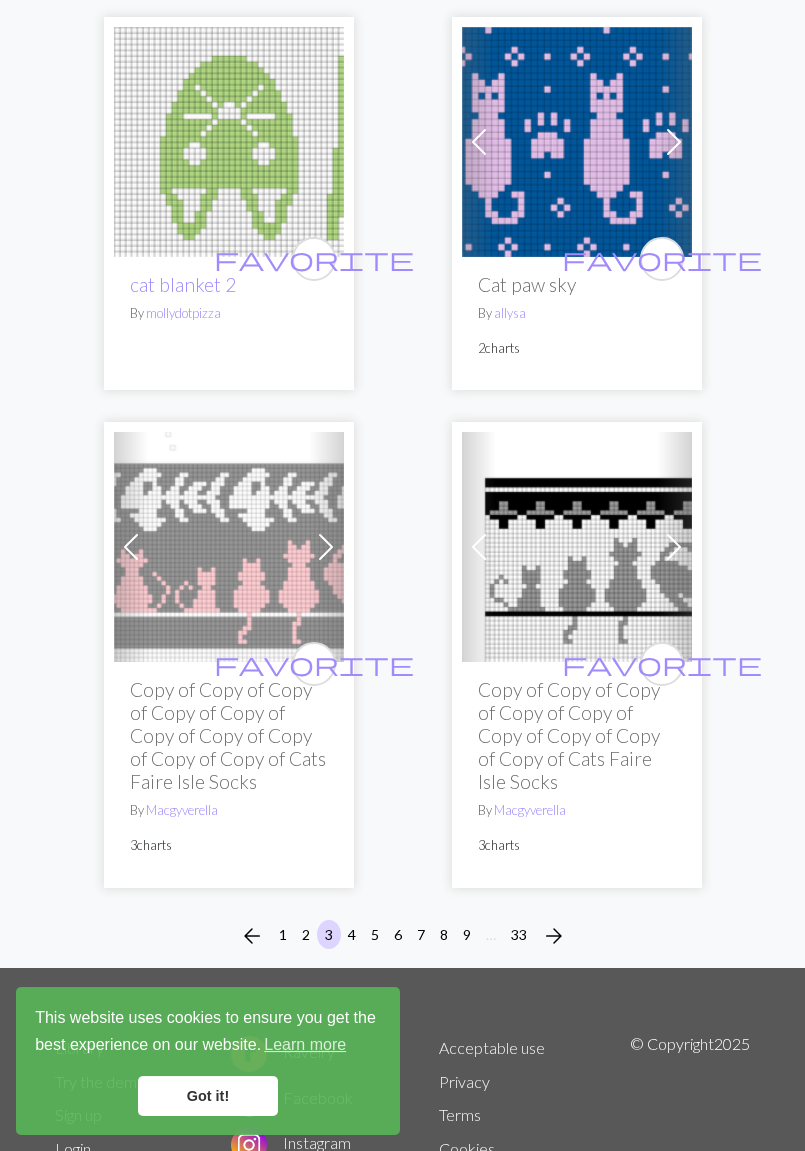 scroll, scrollTop: 10094, scrollLeft: 0, axis: vertical 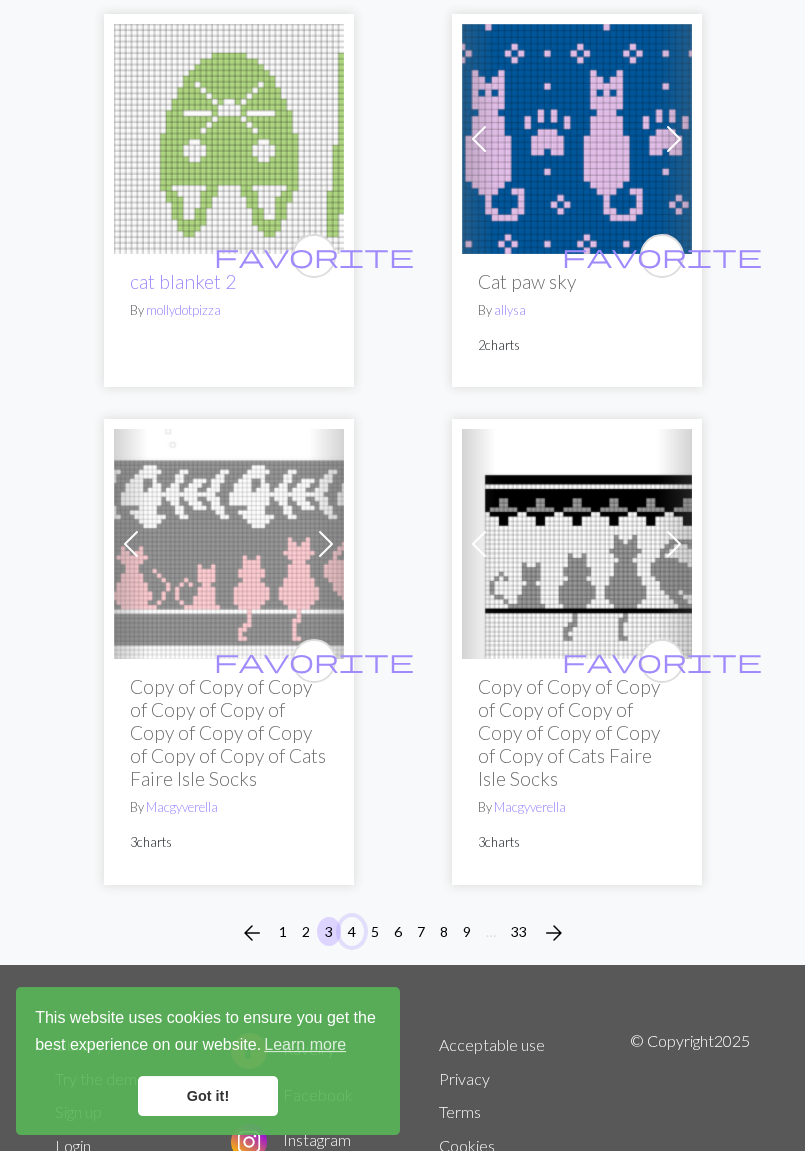 click on "4" at bounding box center [352, 931] 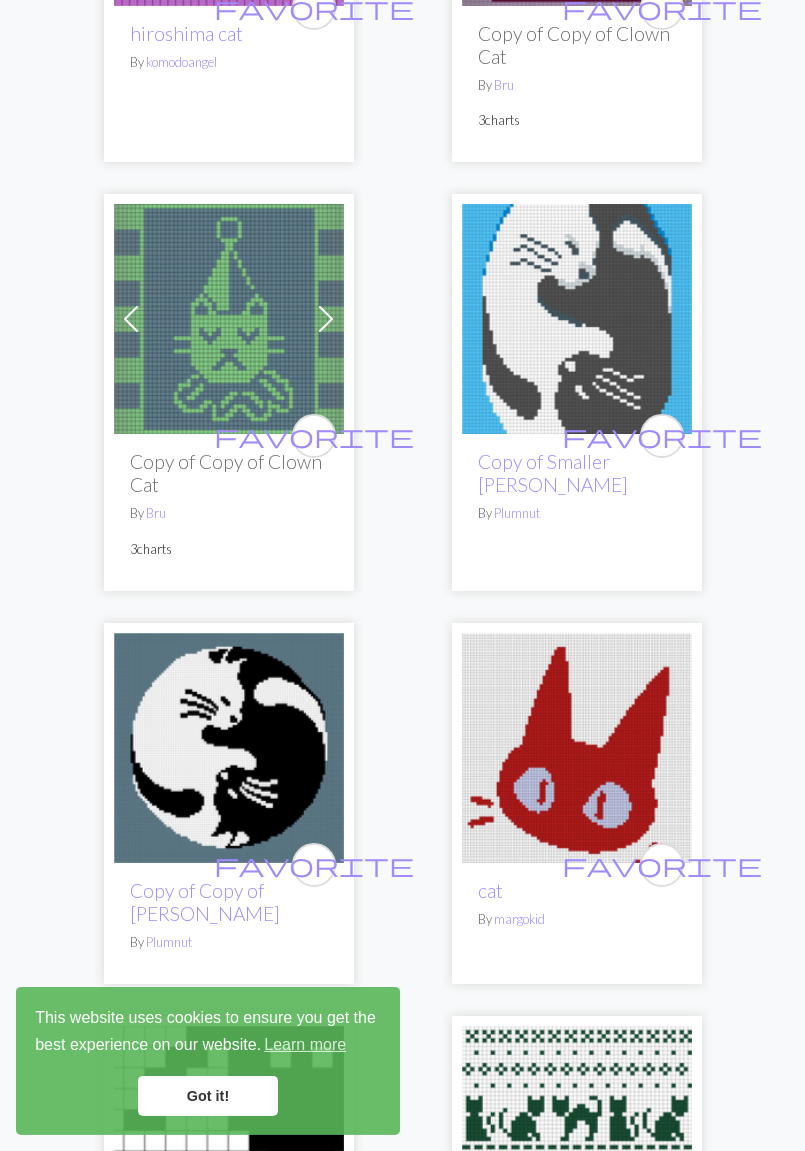 scroll, scrollTop: 9402, scrollLeft: 0, axis: vertical 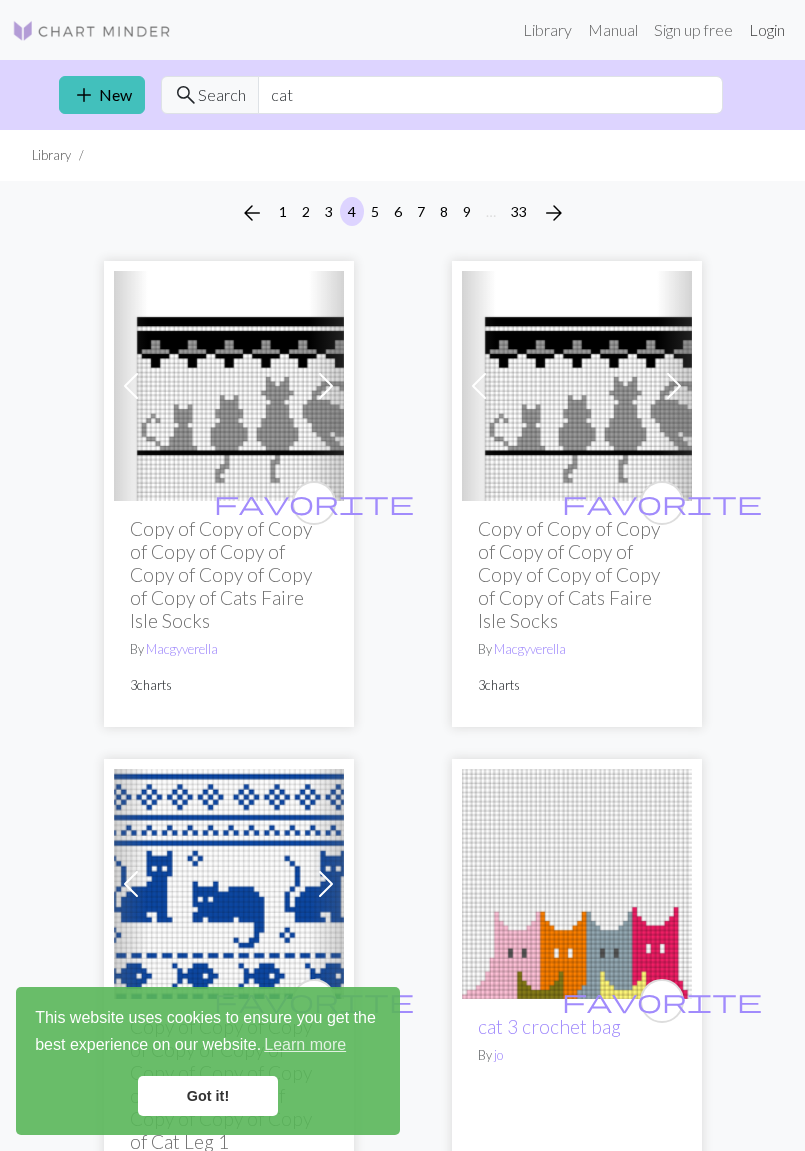 click on "Login" at bounding box center [767, 30] 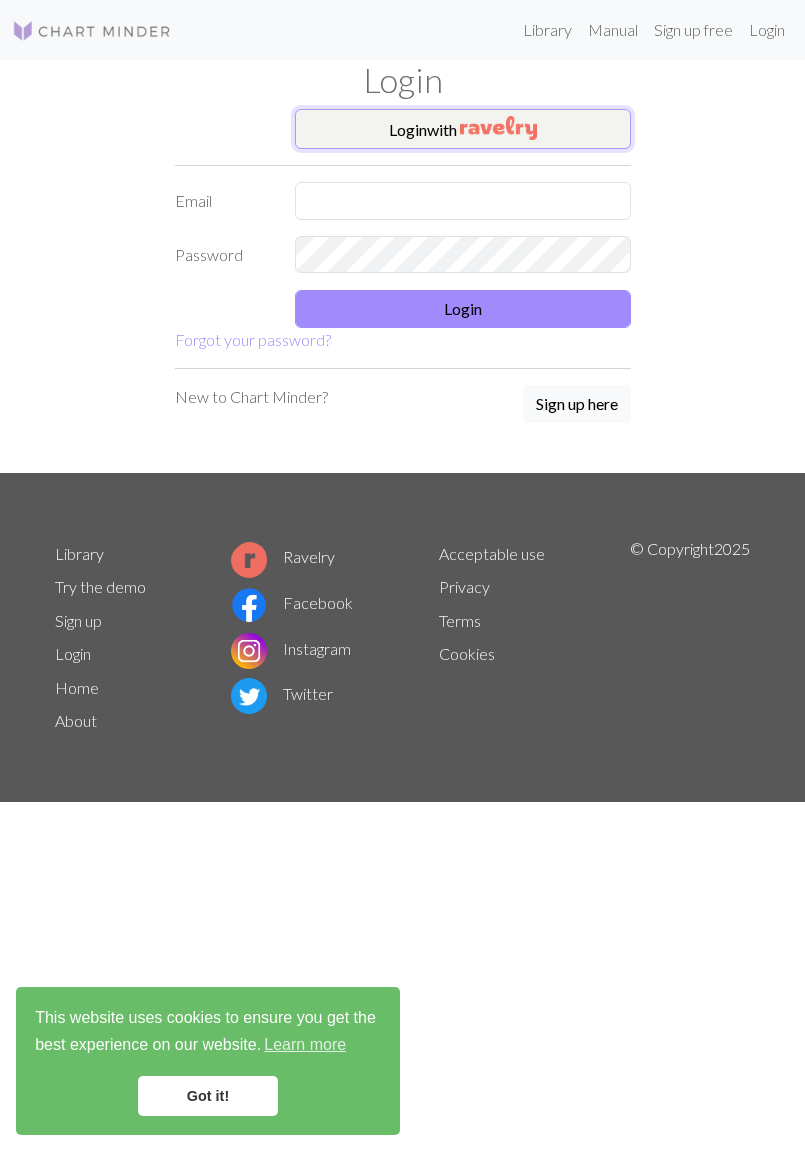 click at bounding box center [498, 128] 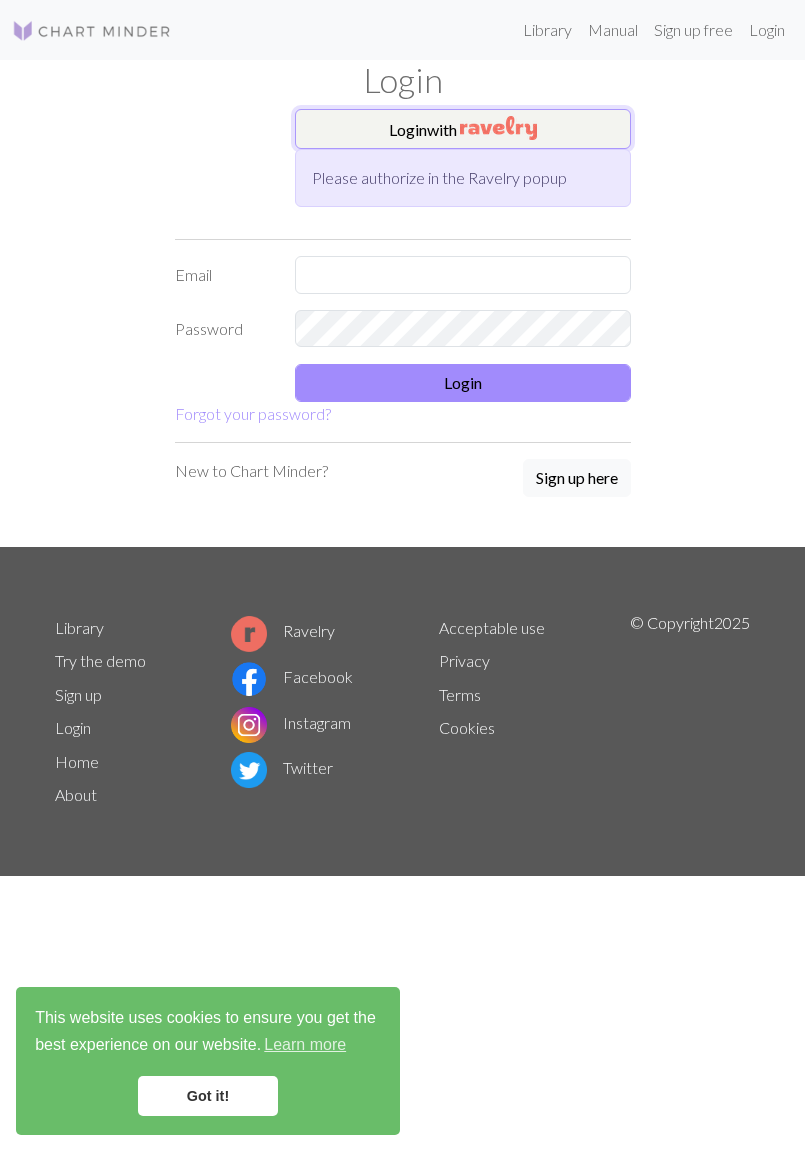 scroll, scrollTop: 0, scrollLeft: 0, axis: both 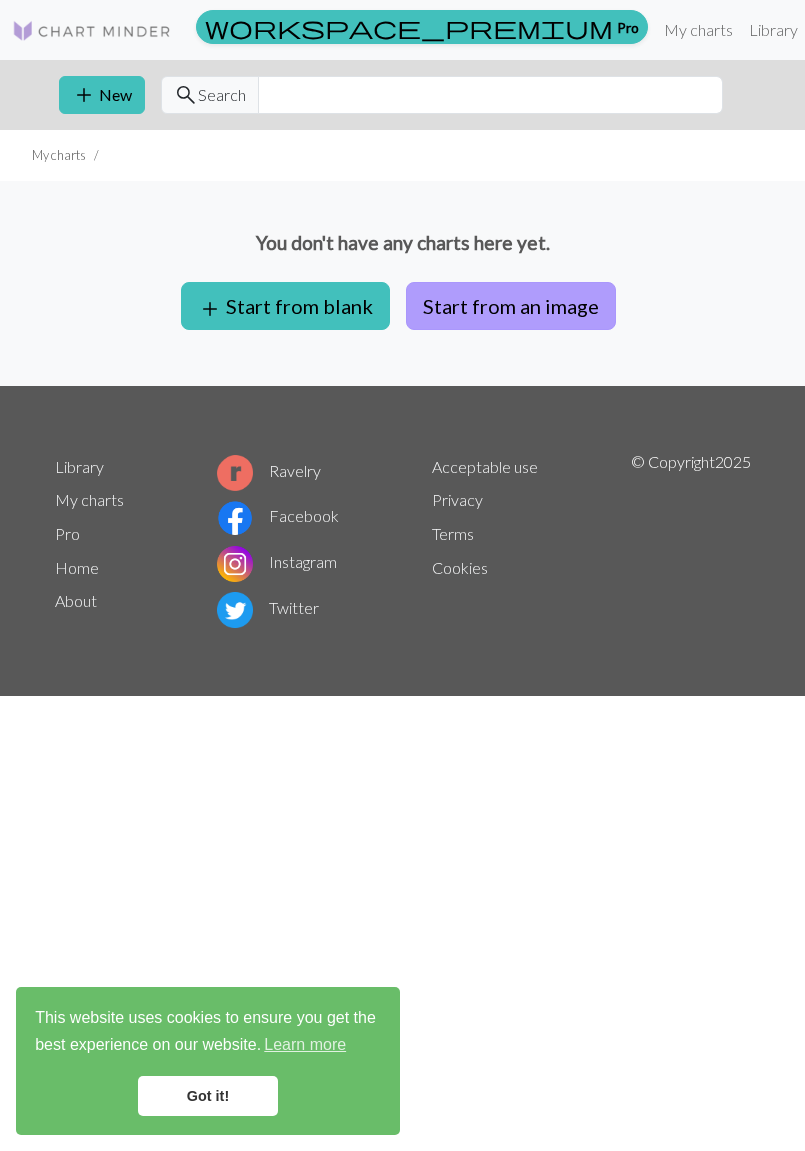 click on "Start from an image" at bounding box center (511, 306) 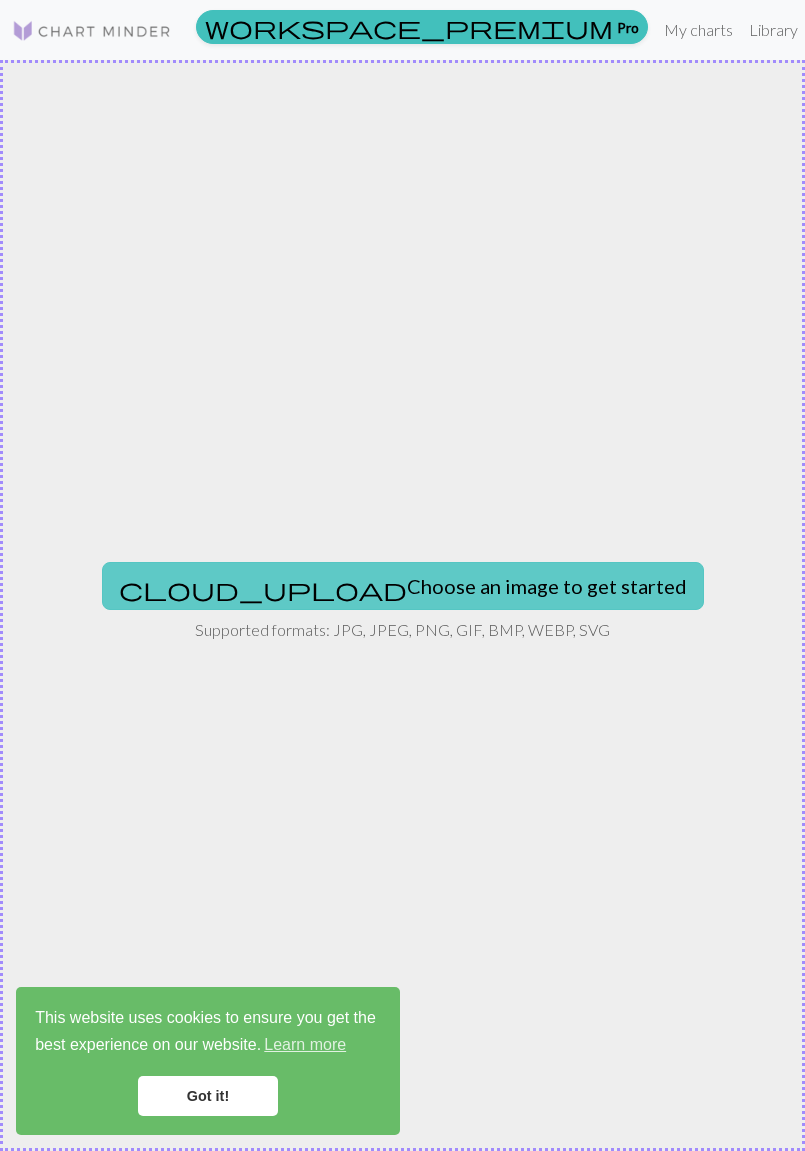 click on "cloud_upload  Choose an image to get started" at bounding box center [403, 586] 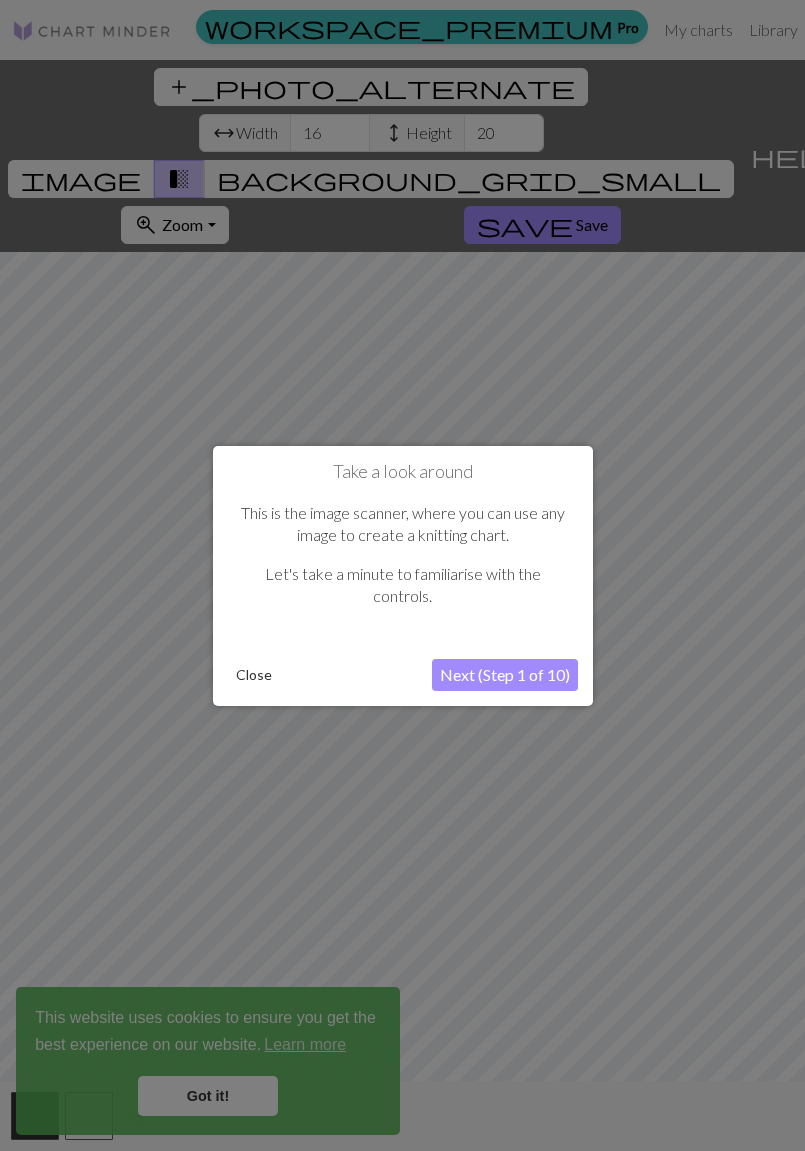 click on "Next (Step 1 of 10)" at bounding box center [505, 675] 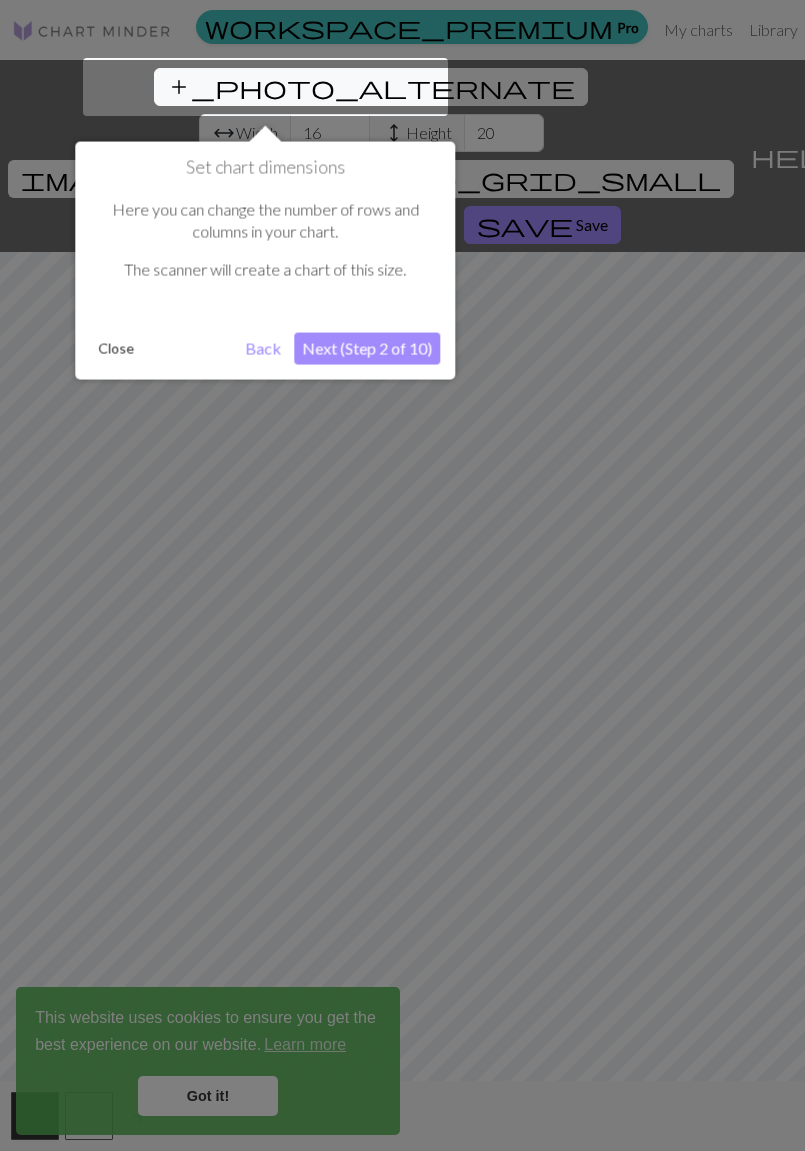 click on "Next (Step 2 of 10)" at bounding box center (367, 348) 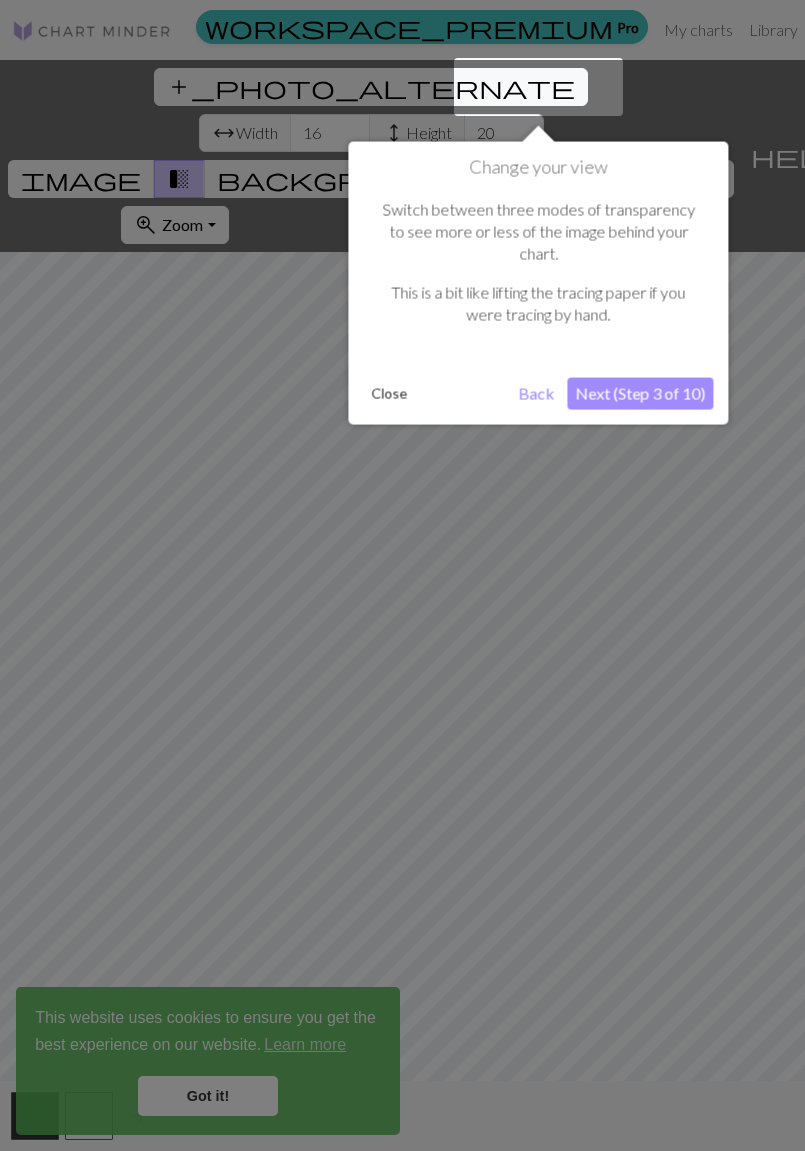 click on "Next (Step 3 of 10)" at bounding box center (640, 393) 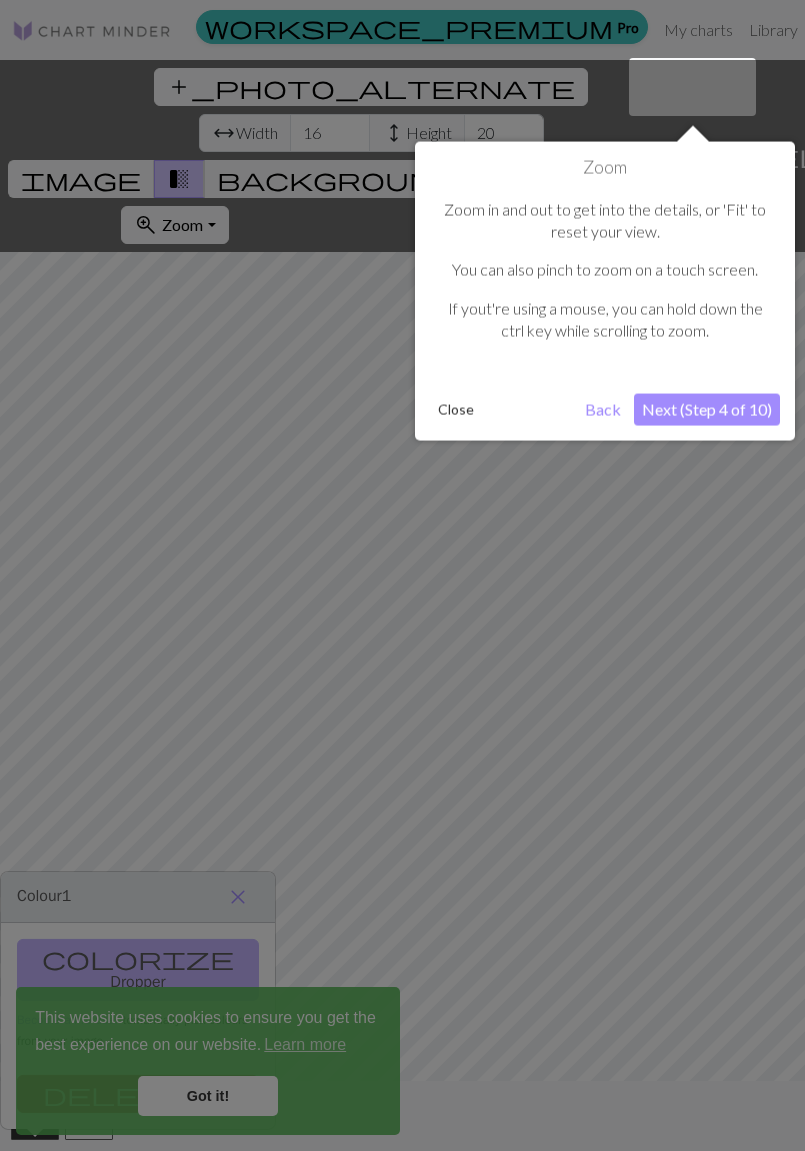 click on "Next (Step 4 of 10)" at bounding box center (707, 409) 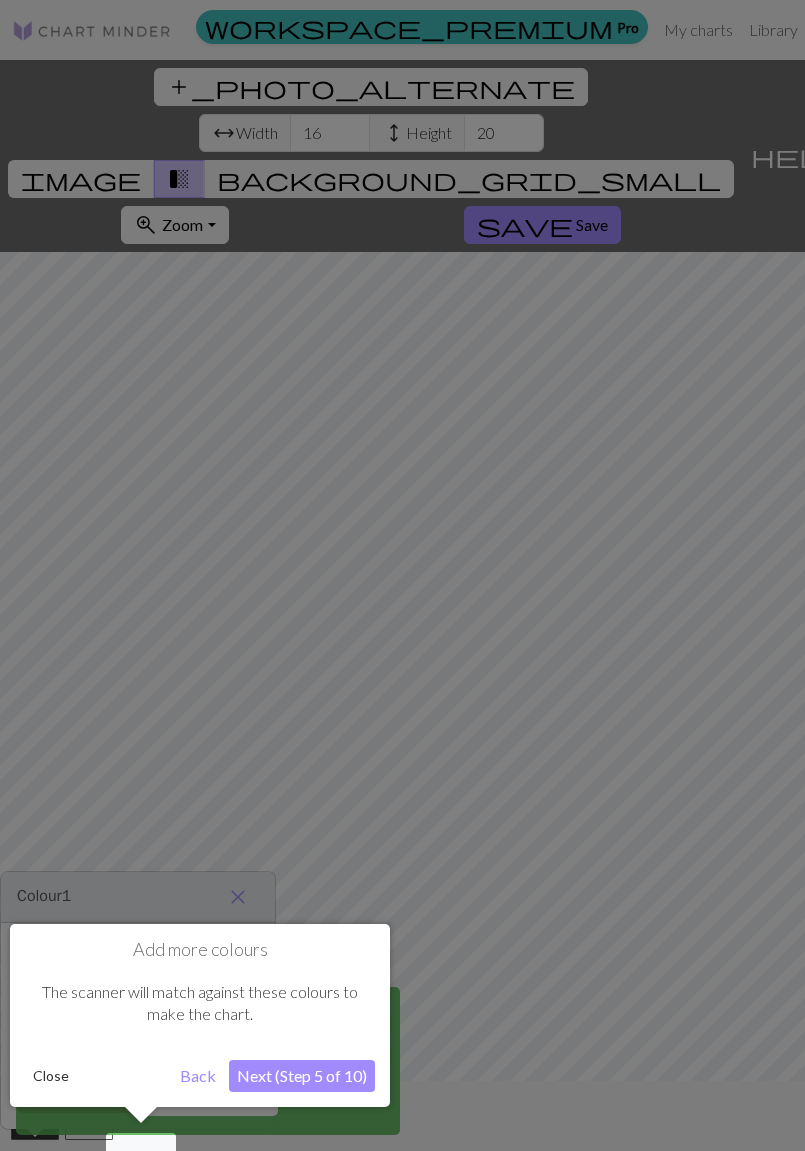 click on "Next (Step 5 of 10)" at bounding box center [302, 1076] 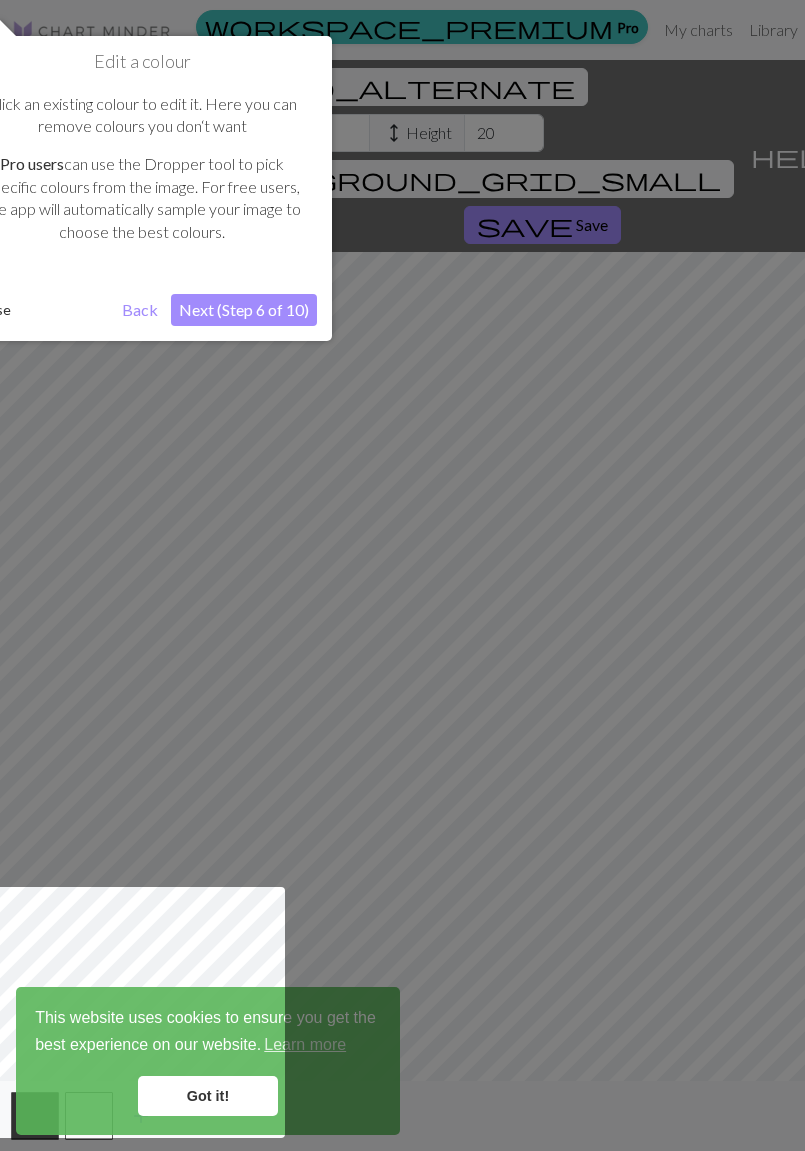 click on "Next (Step 6 of 10)" at bounding box center (244, 310) 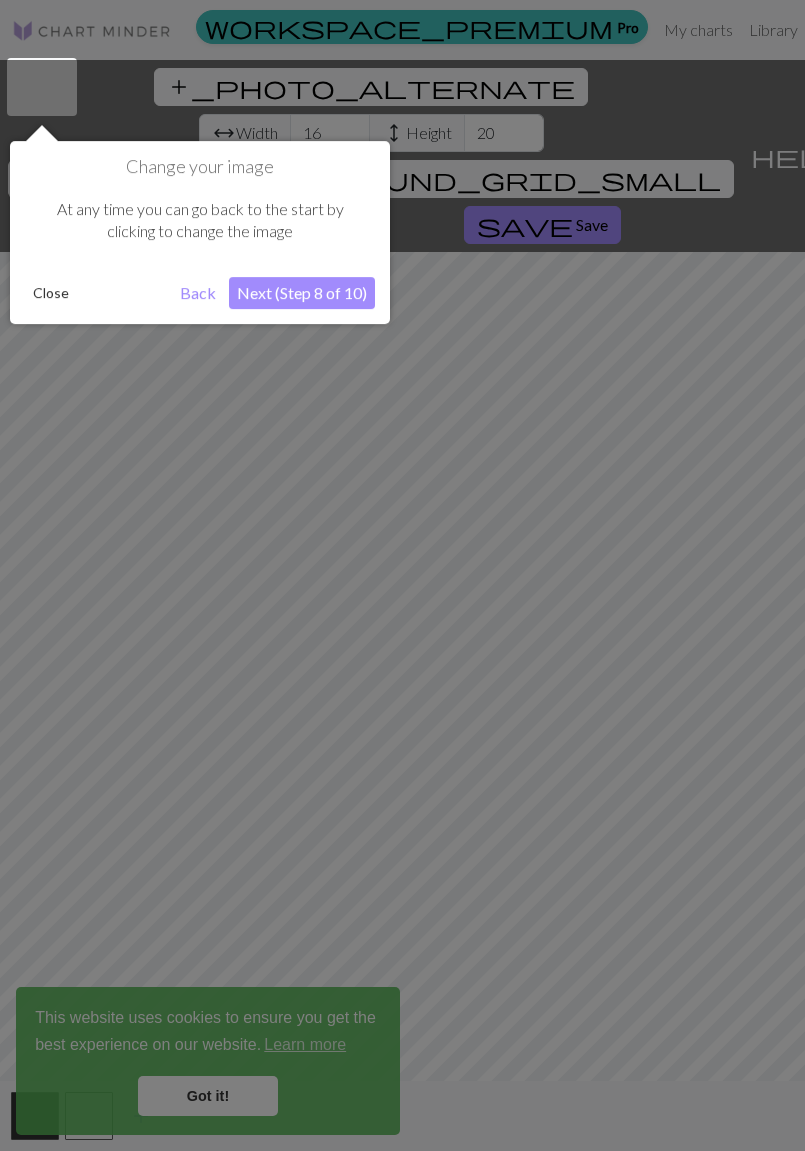 click on "Next (Step 8 of 10)" at bounding box center (302, 293) 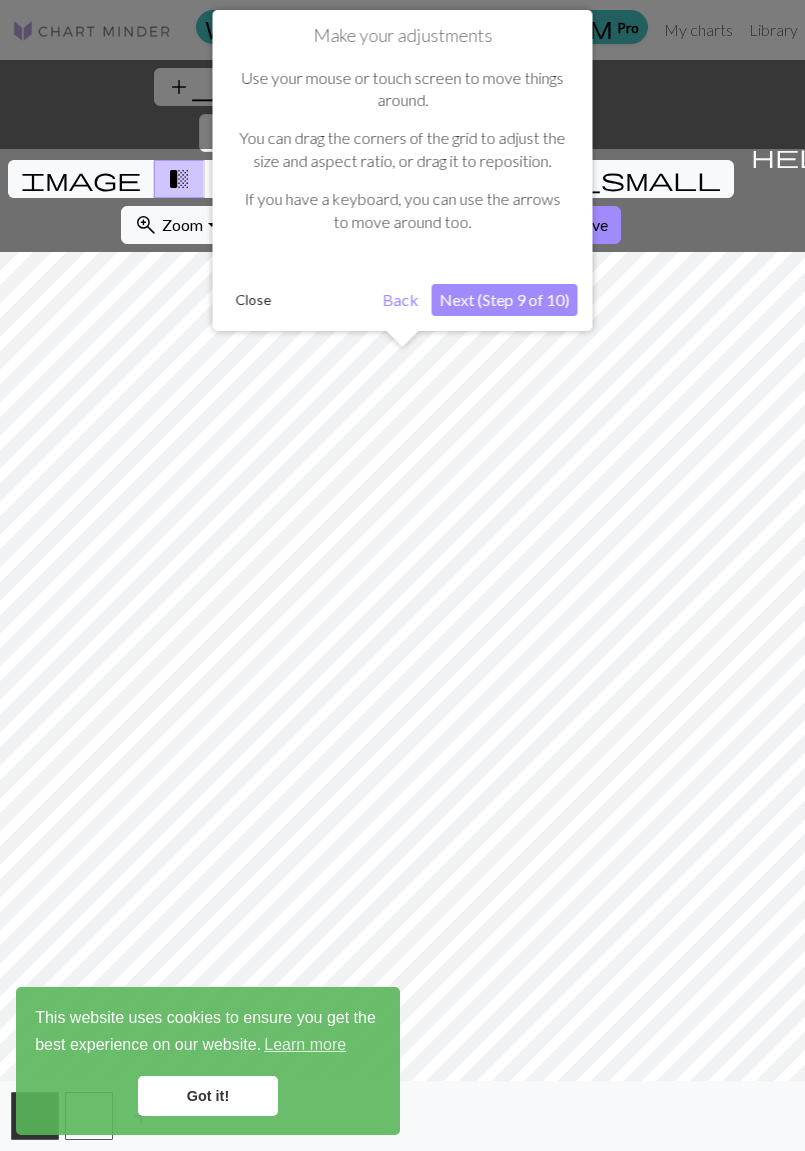 click on "Next (Step 9 of 10)" at bounding box center [505, 300] 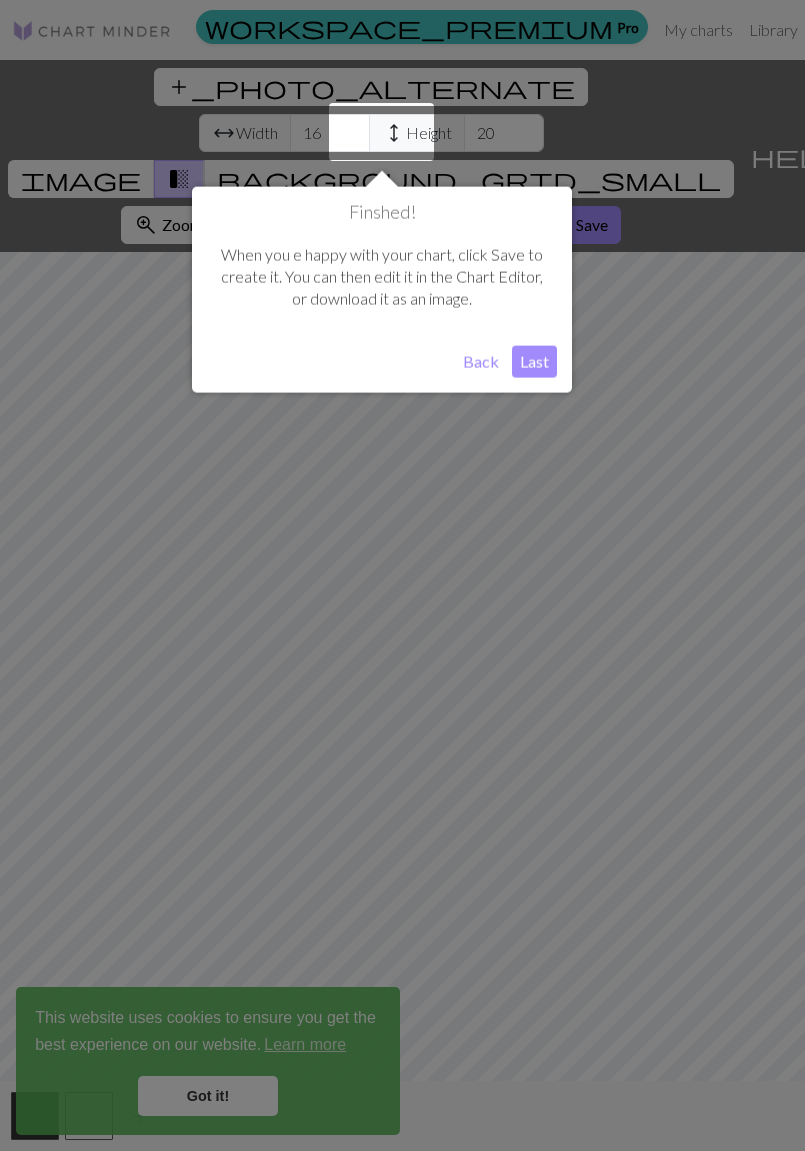 click on "Last" at bounding box center (534, 361) 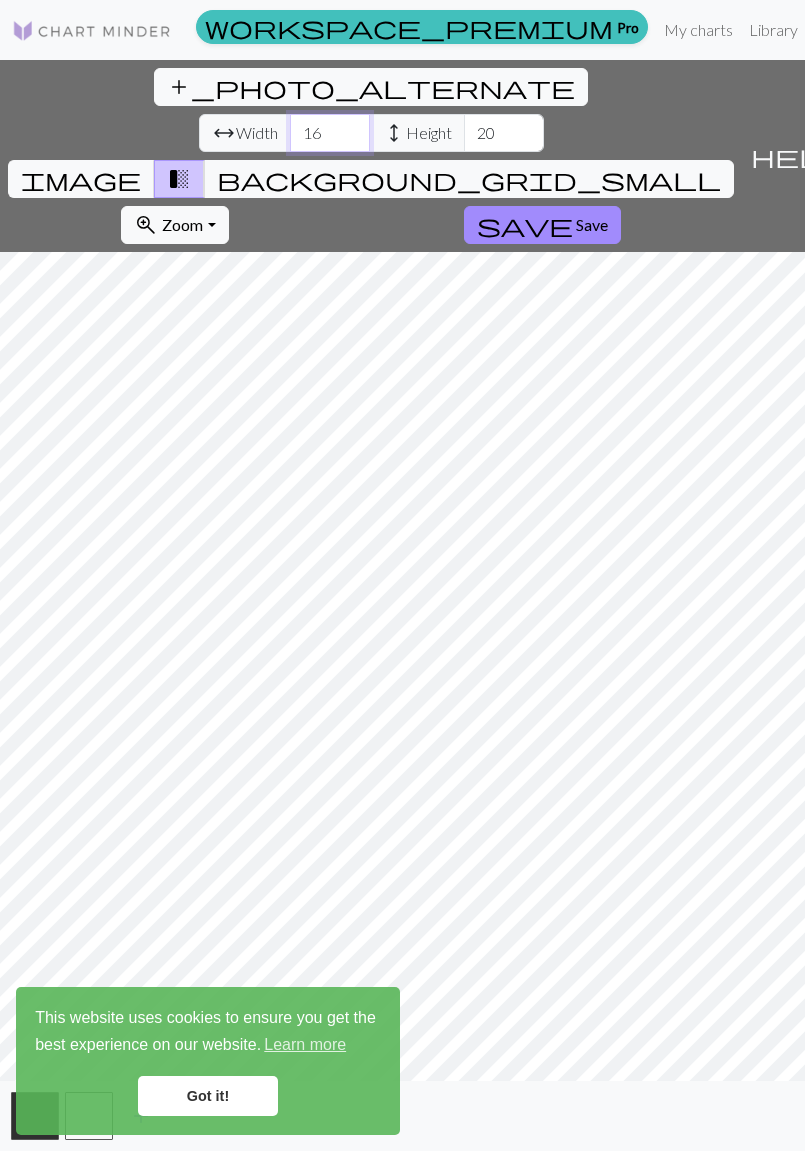 click on "16" at bounding box center (330, 133) 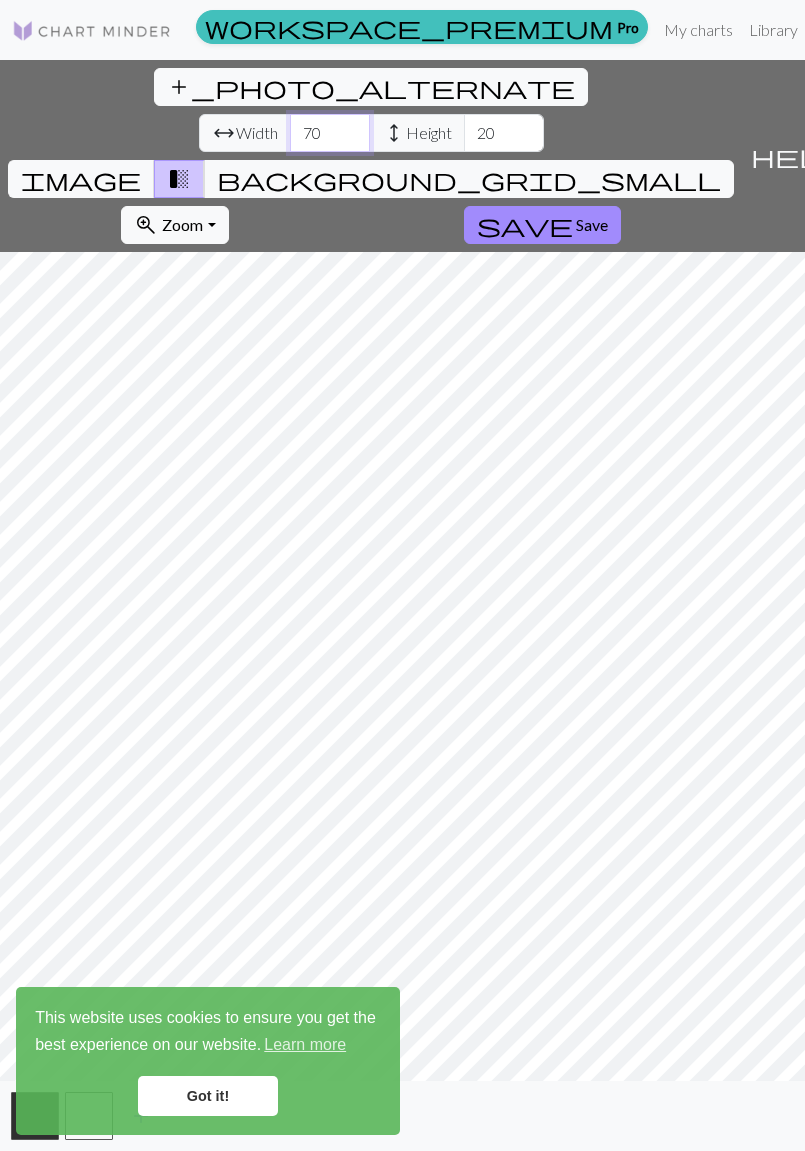 type on "70" 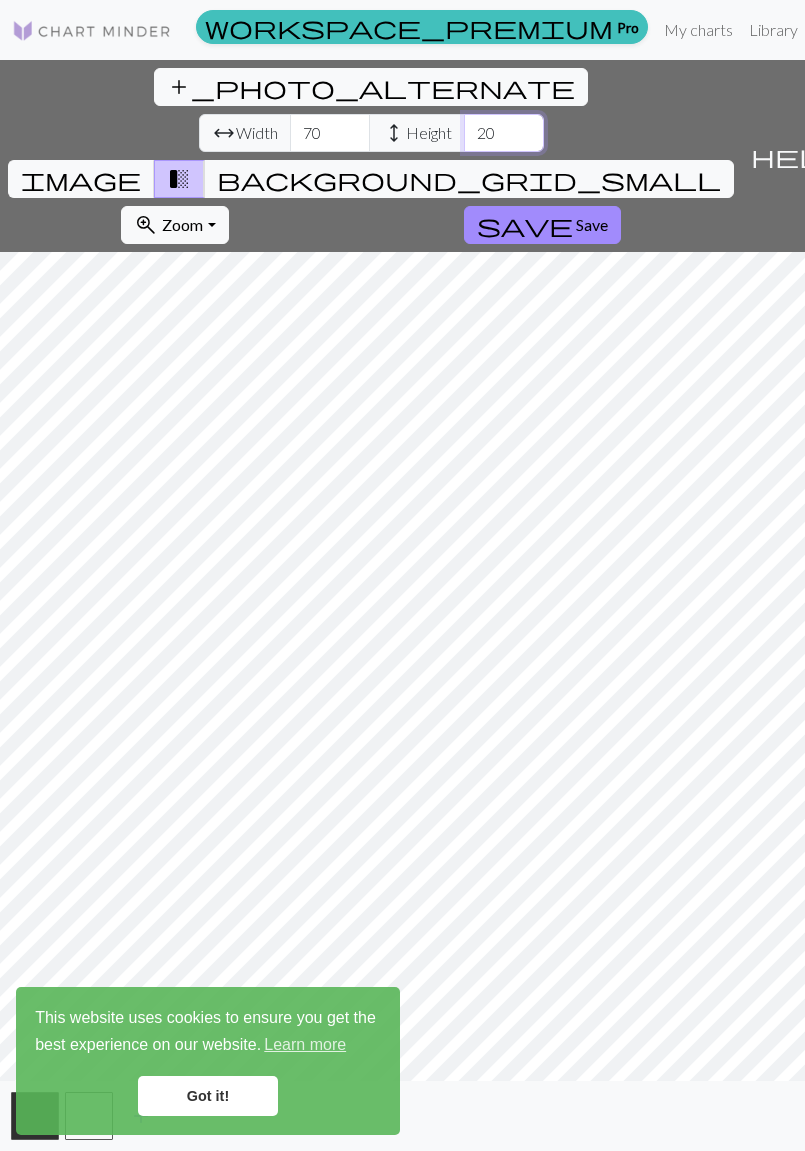 click on "20" at bounding box center (504, 133) 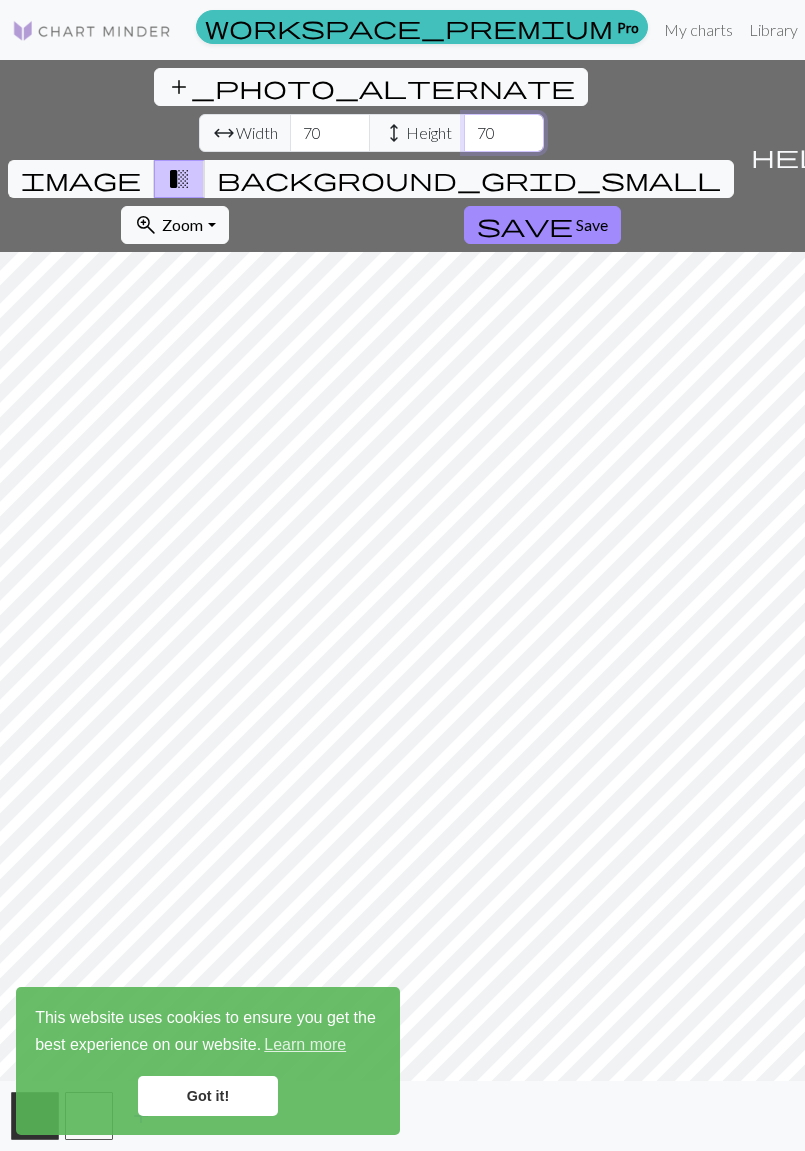 type on "70" 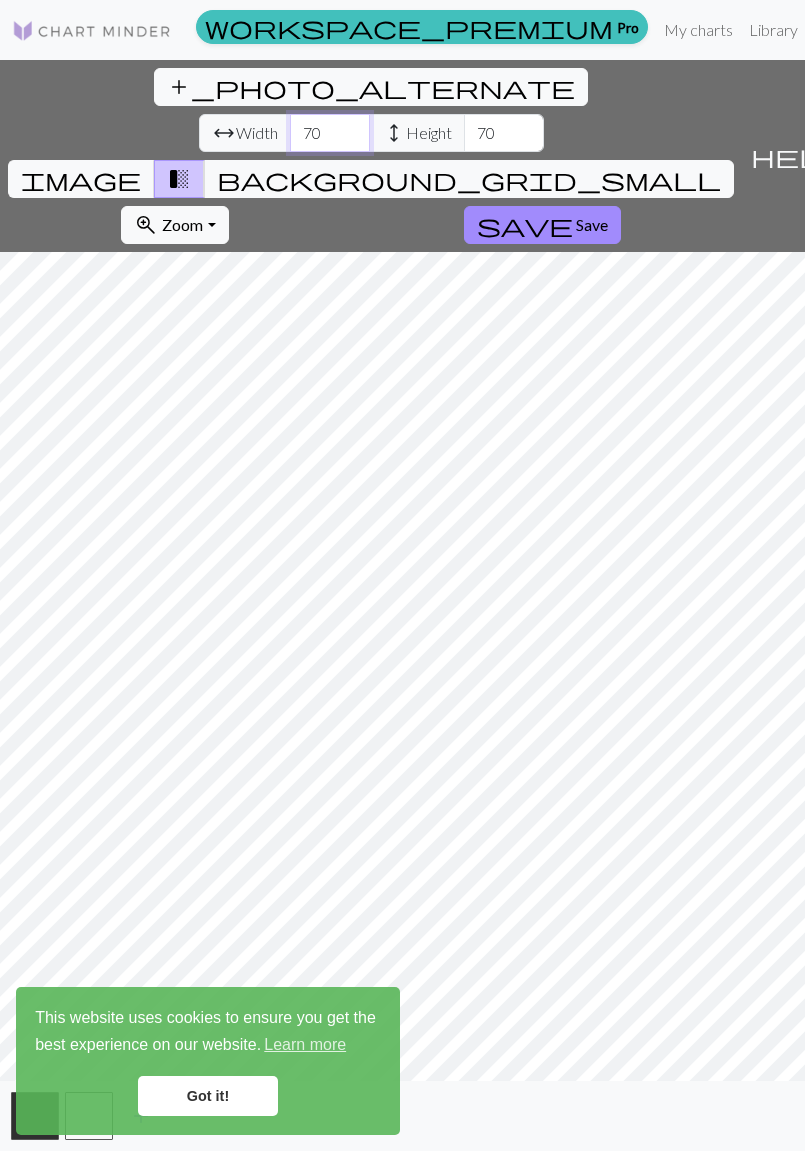 click on "70" at bounding box center (330, 133) 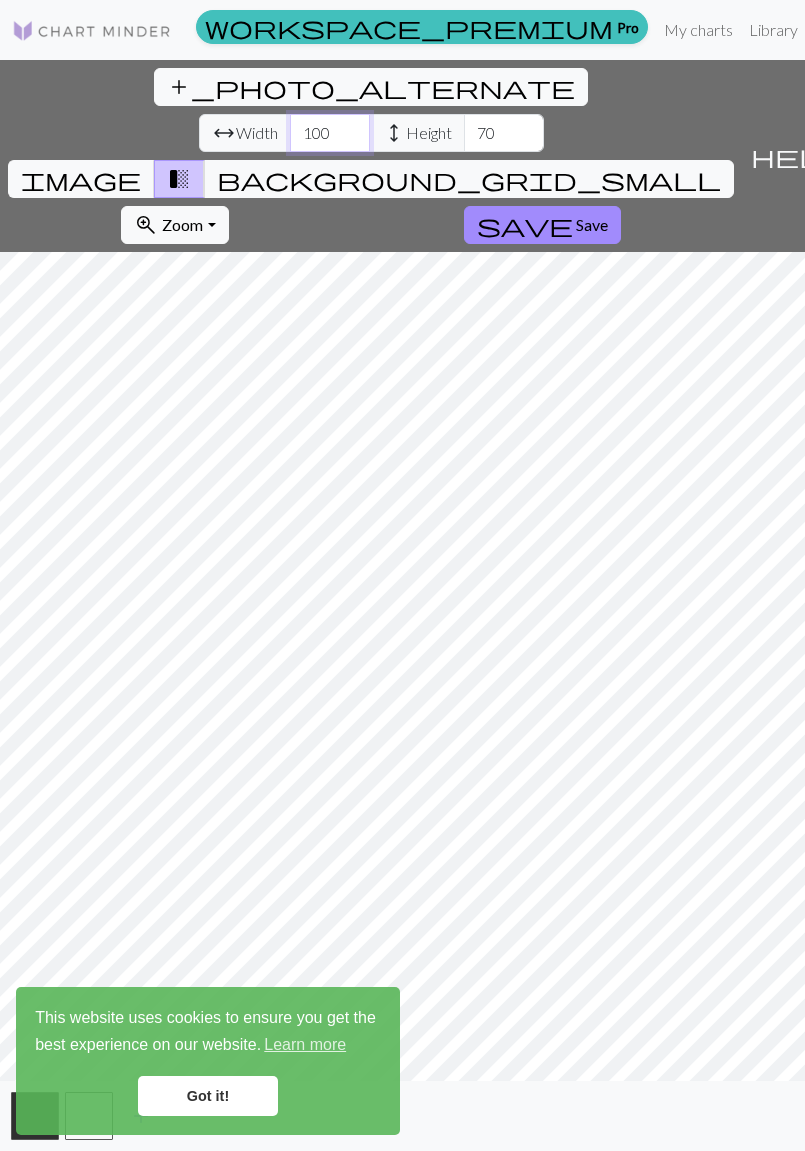 type on "100" 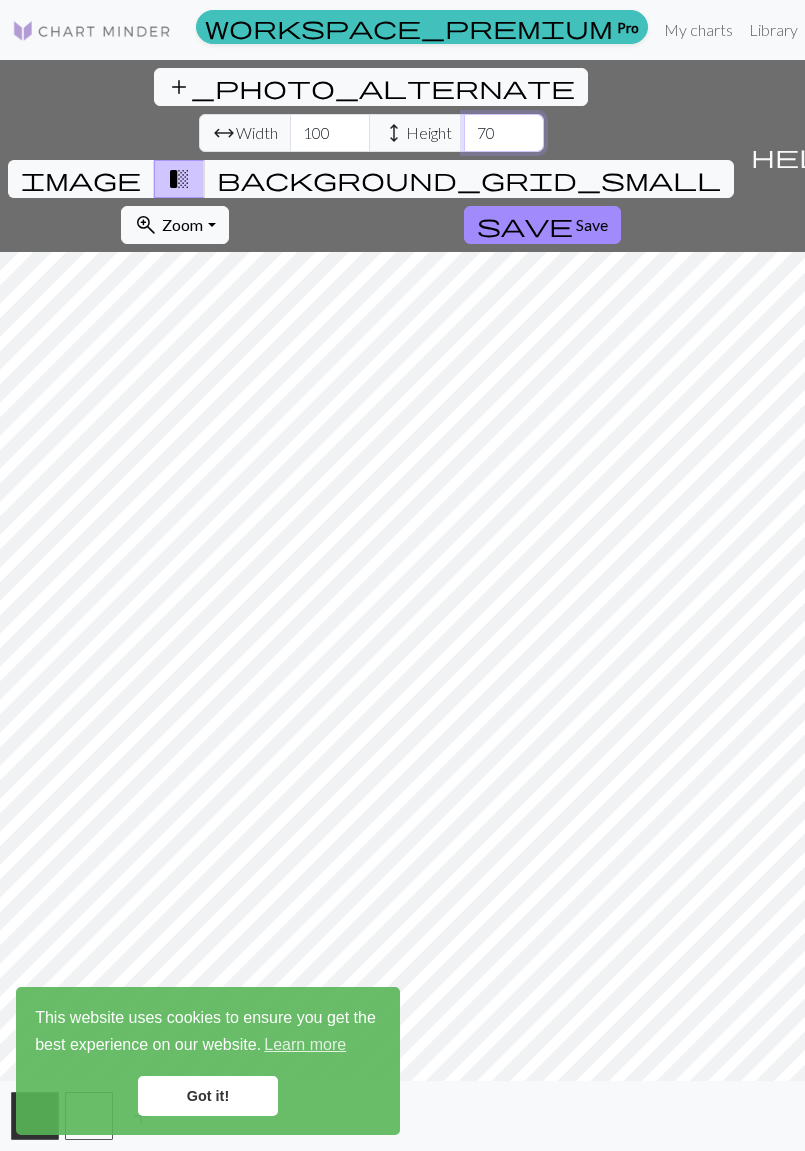 click on "70" at bounding box center [504, 133] 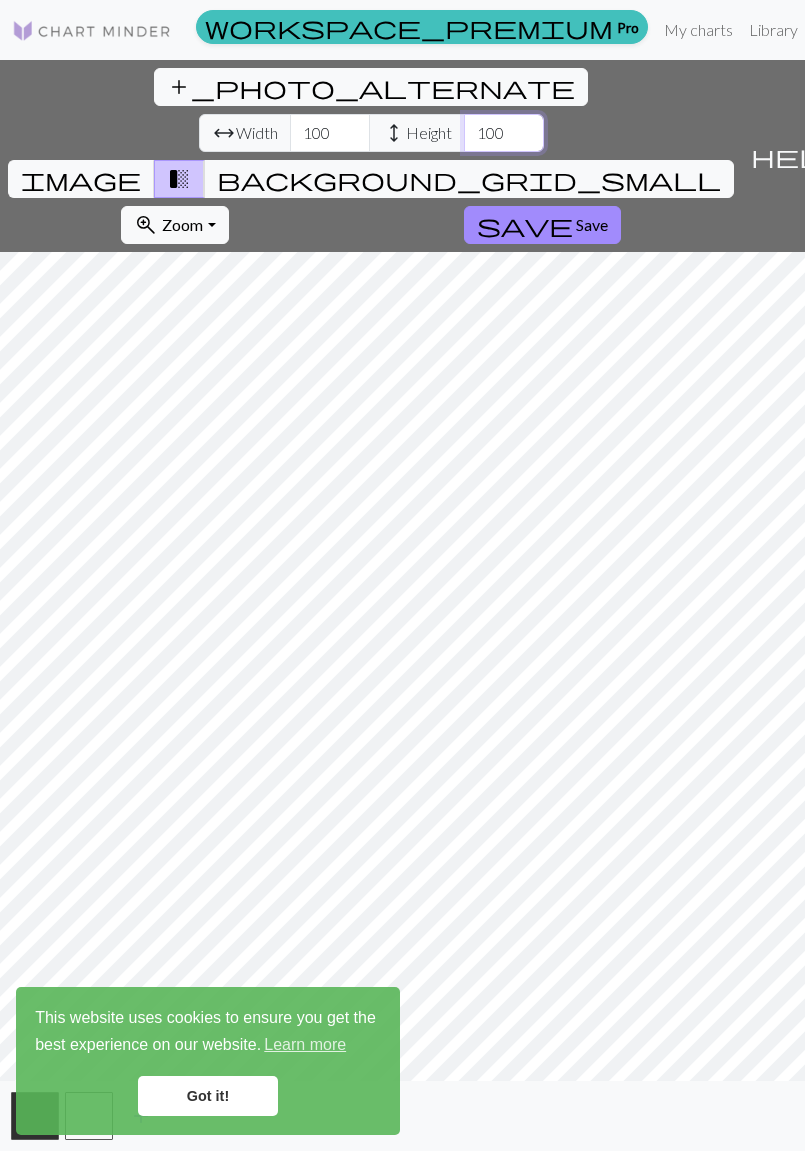 click on "100" at bounding box center (504, 133) 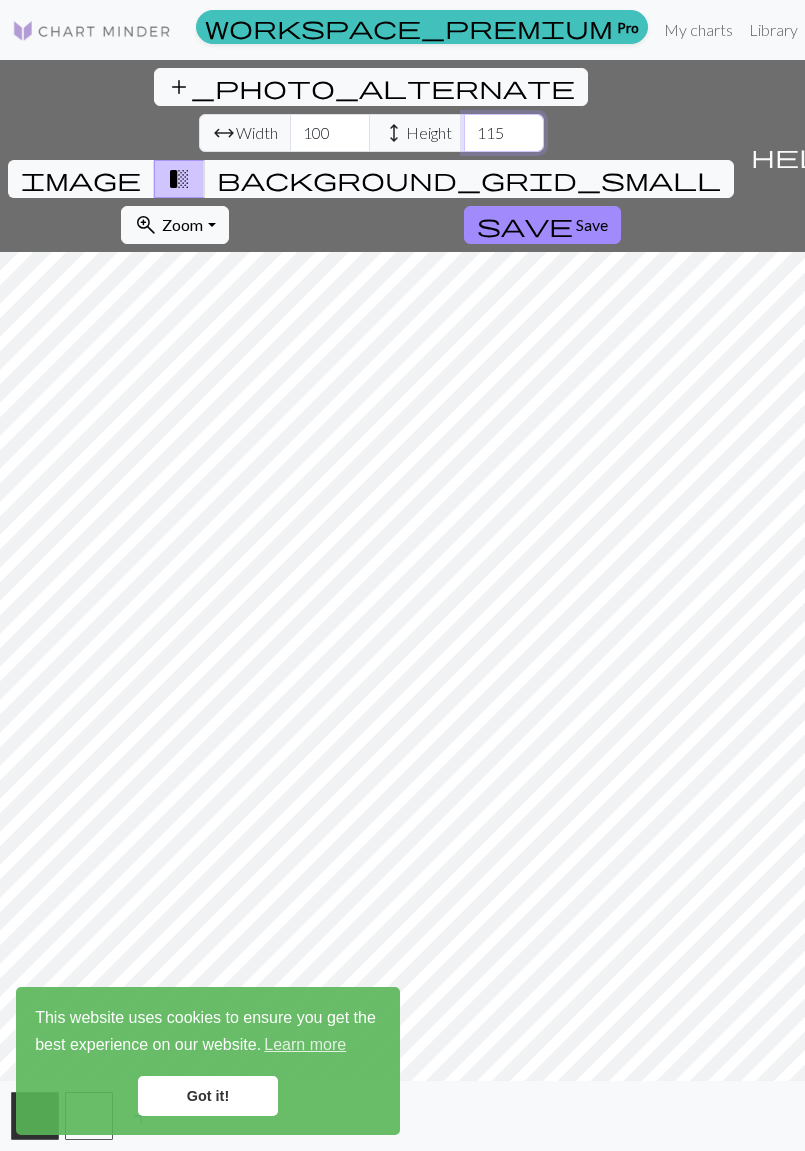type on "115" 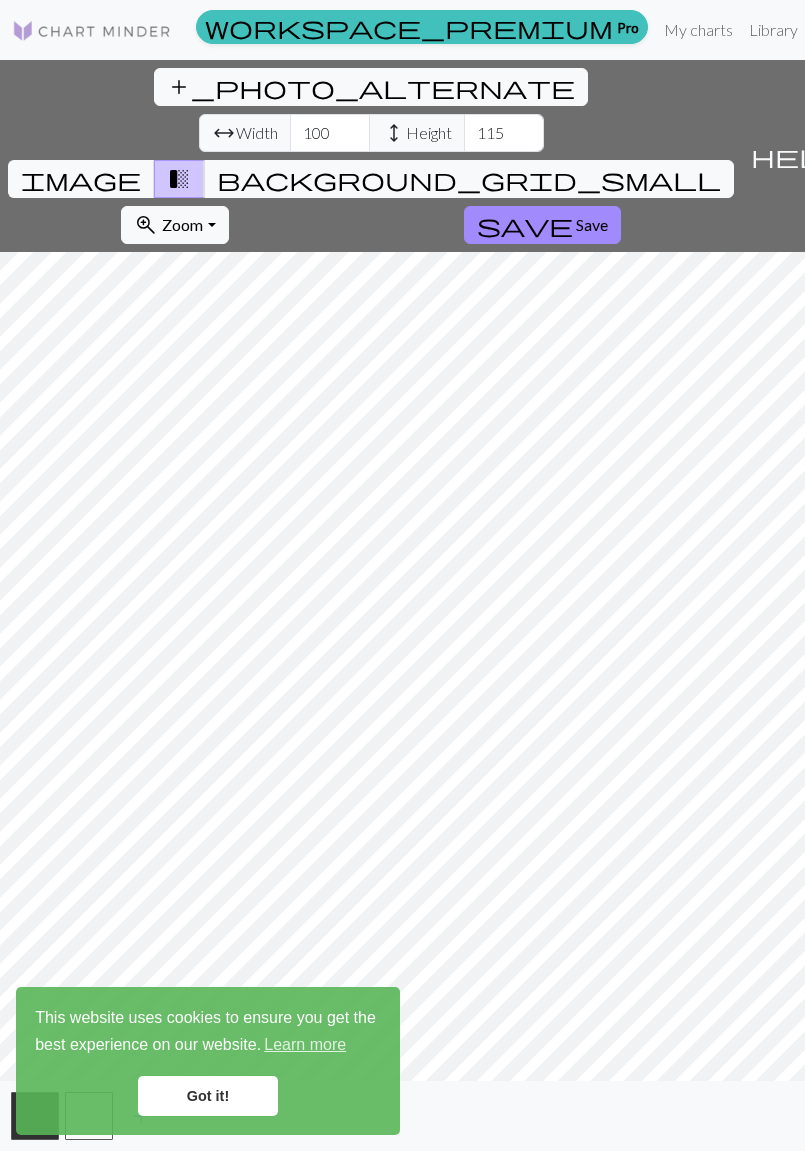 click on "Got it!" at bounding box center (208, 1096) 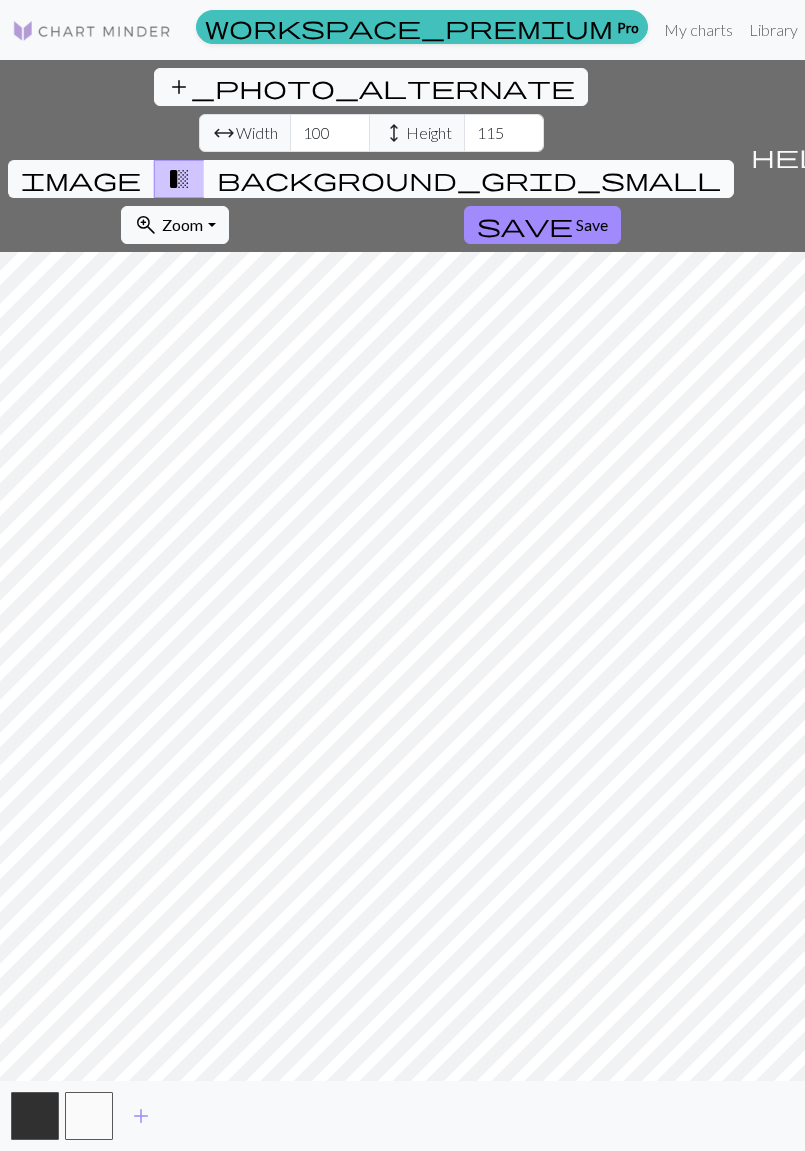 click on "background_grid_small" at bounding box center (469, 179) 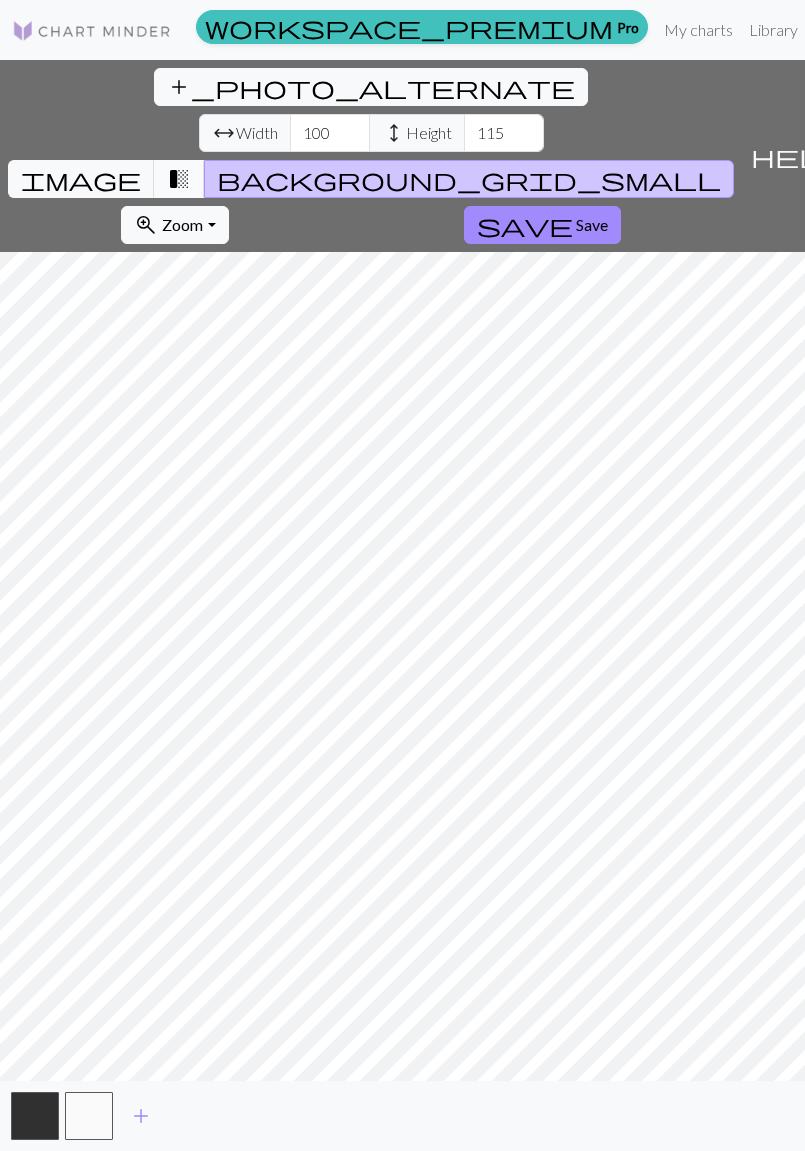 click on "transition_fade" at bounding box center [179, 179] 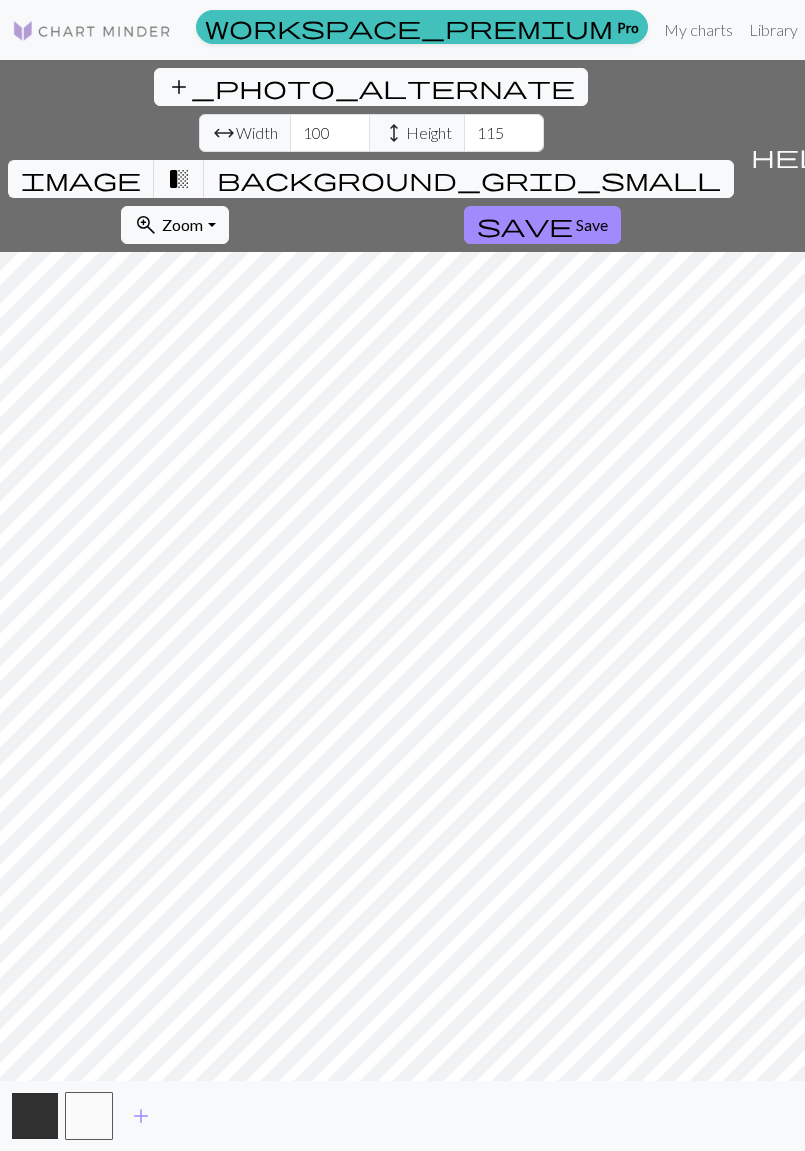 click at bounding box center (35, 1116) 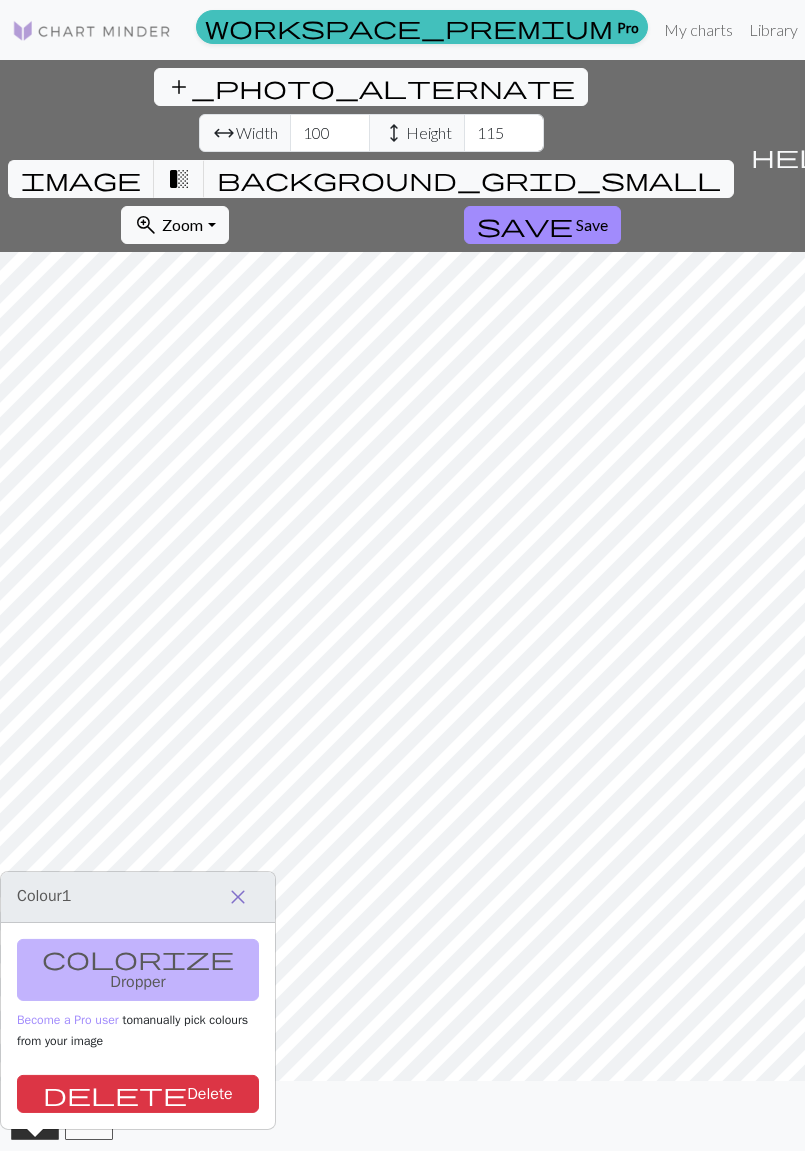 click on "close" at bounding box center (238, 897) 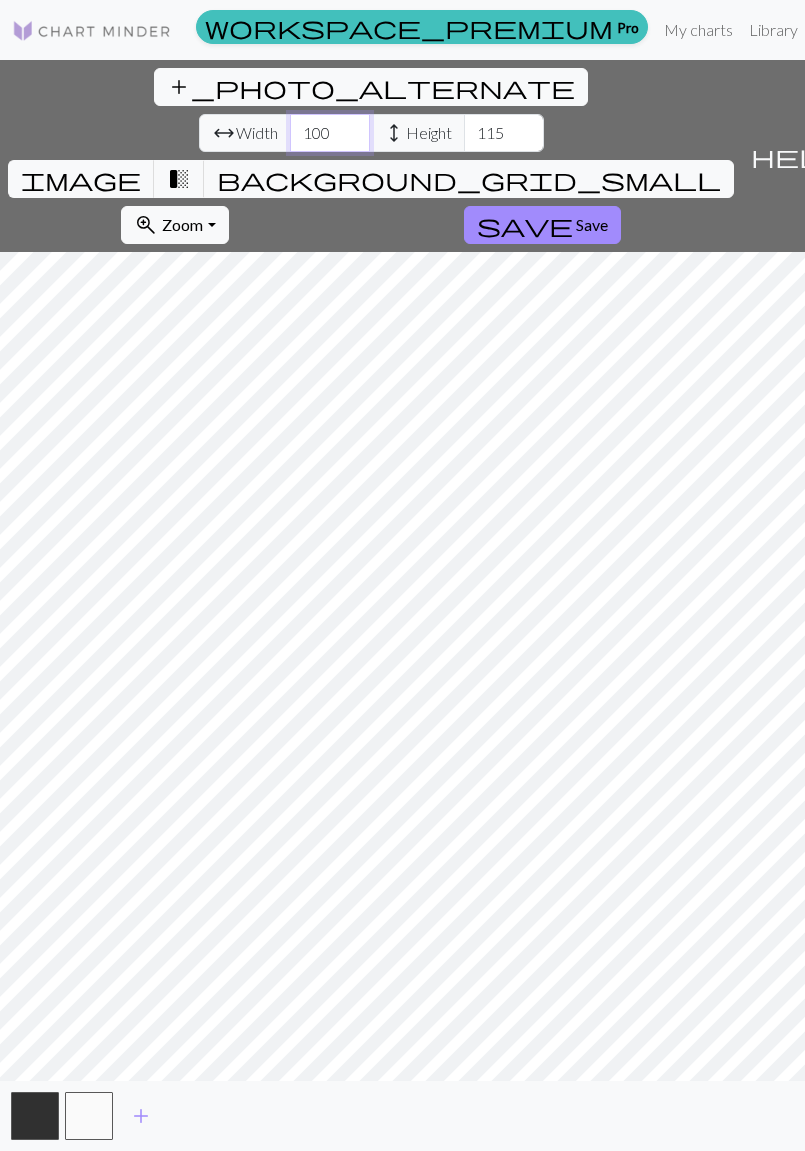 click on "100" at bounding box center (330, 133) 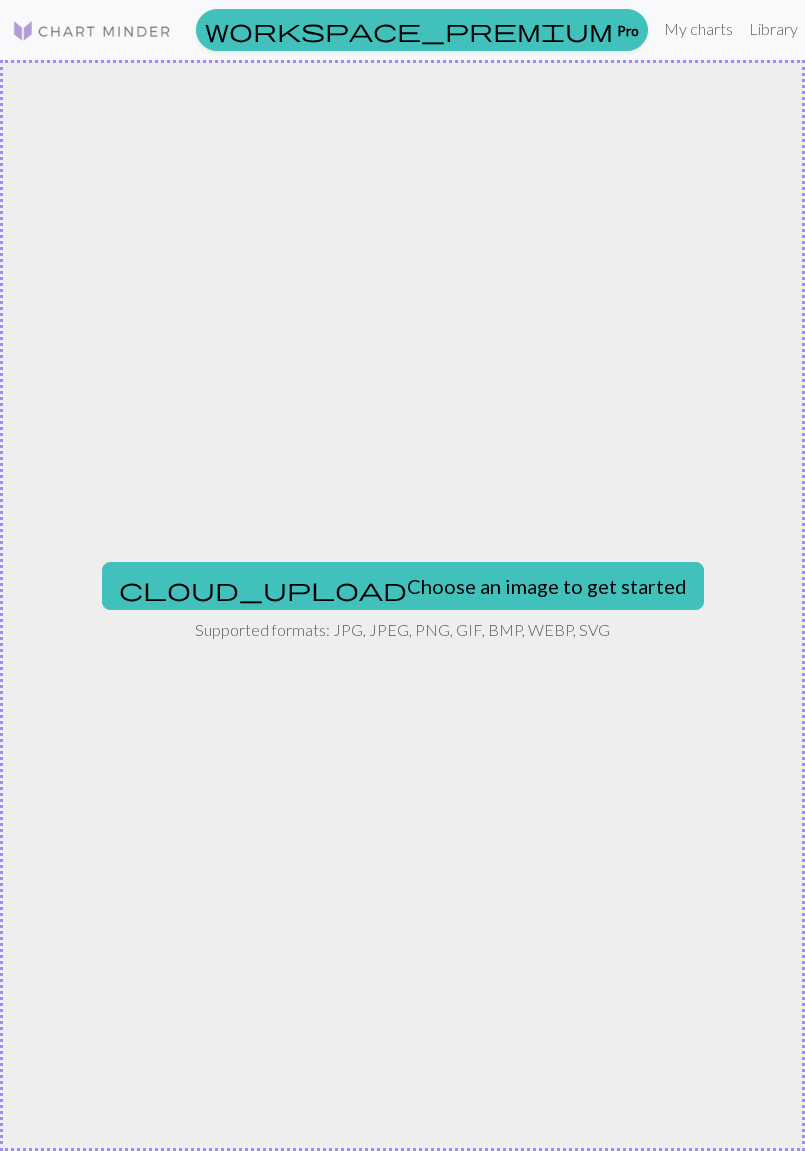 scroll, scrollTop: 0, scrollLeft: 0, axis: both 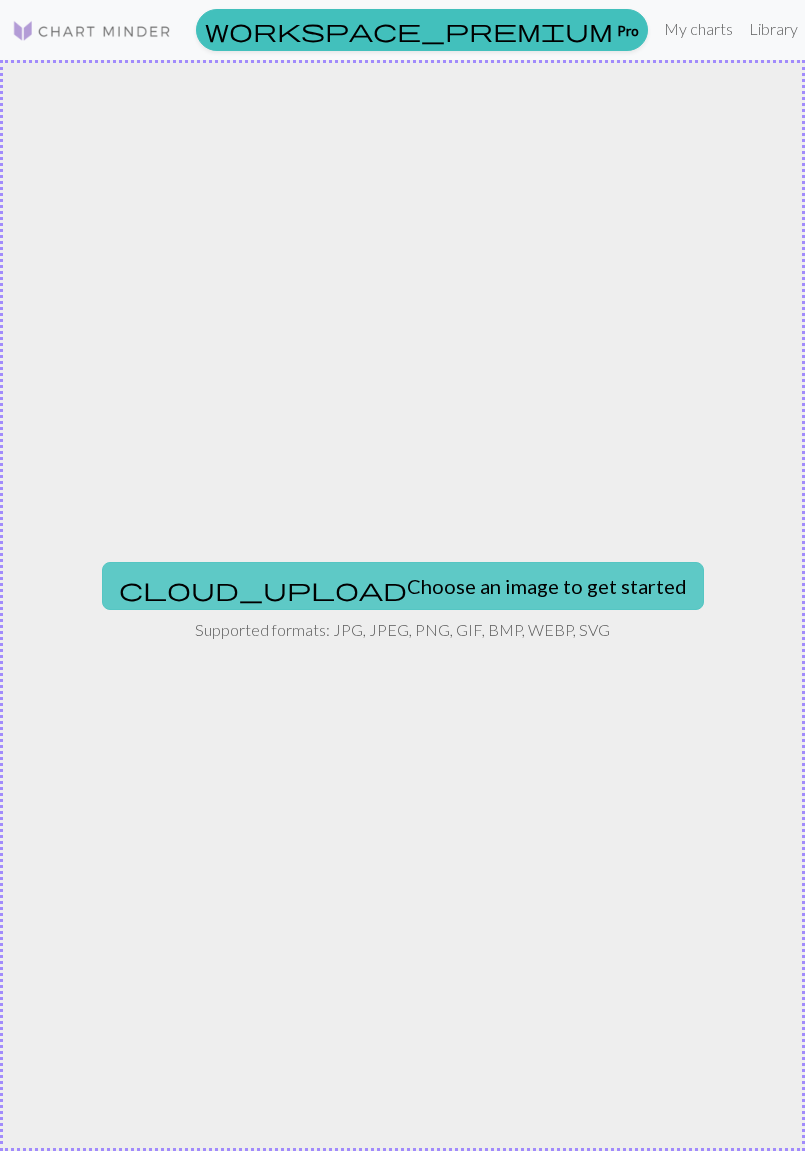 click on "cloud_upload  Choose an image to get started" at bounding box center [403, 586] 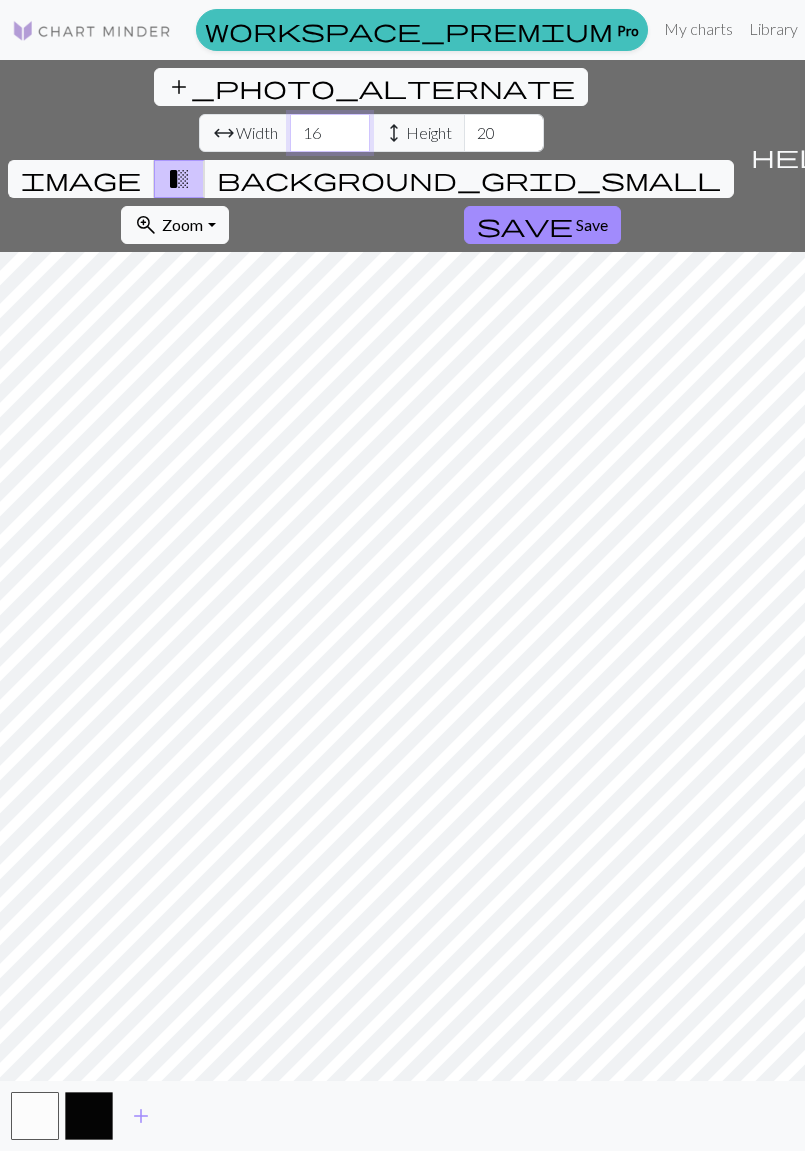 click on "16" at bounding box center (330, 133) 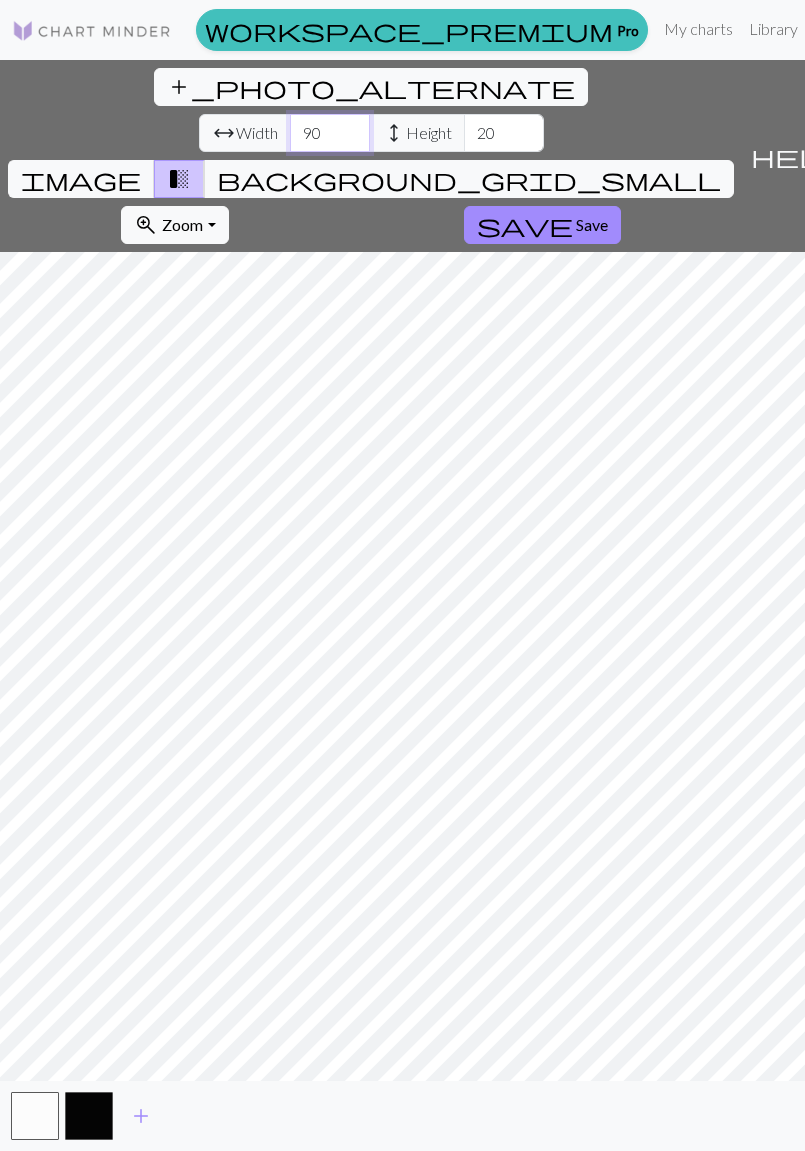 type on "90" 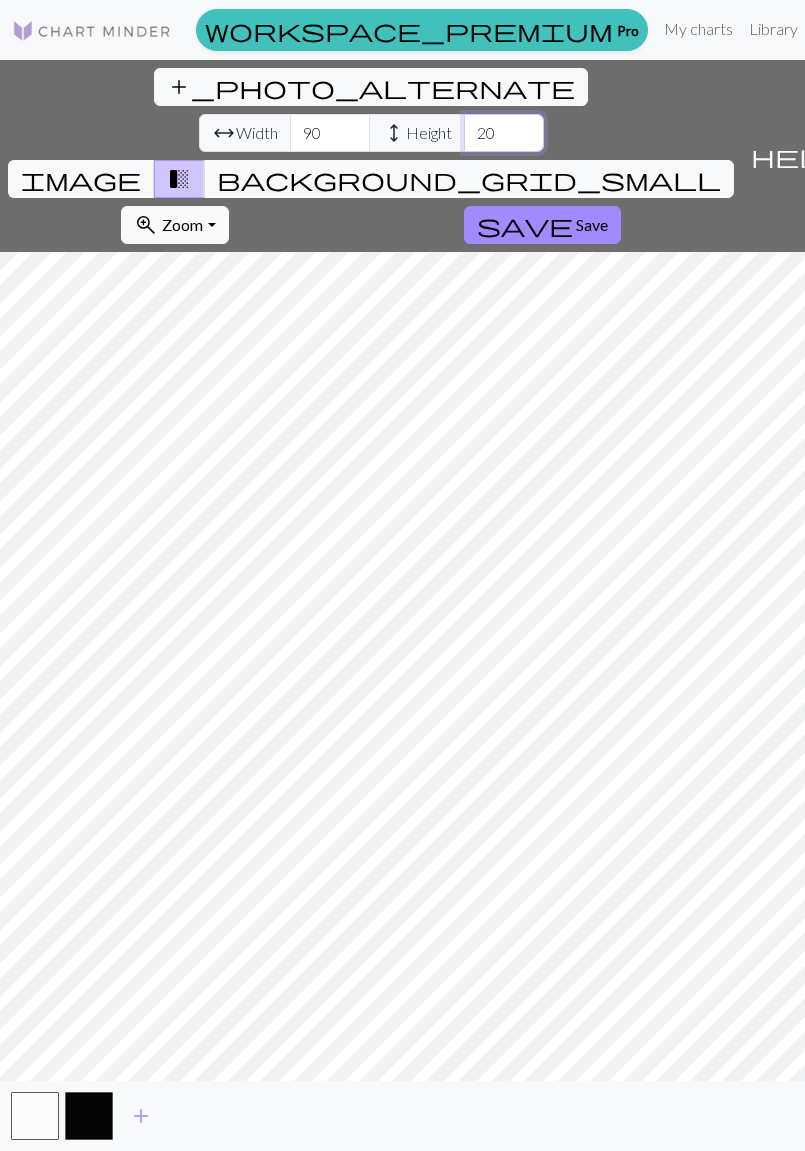 click on "20" at bounding box center (504, 133) 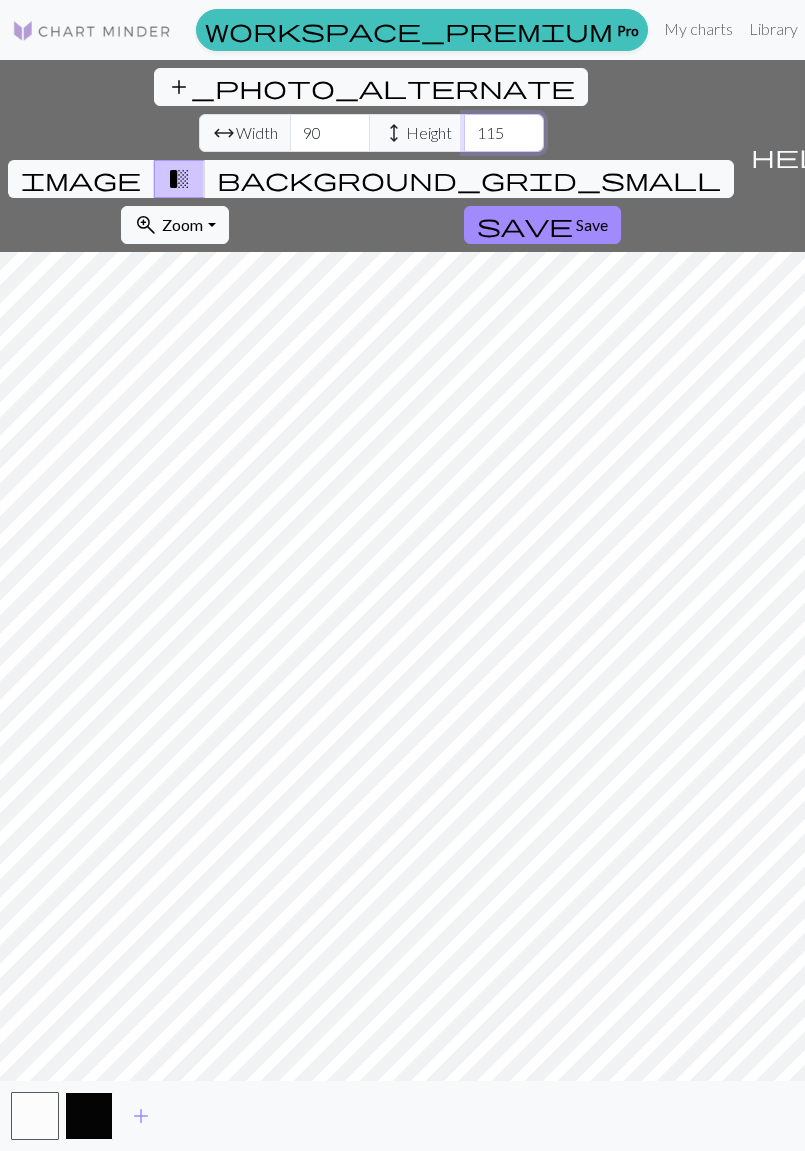 type on "115" 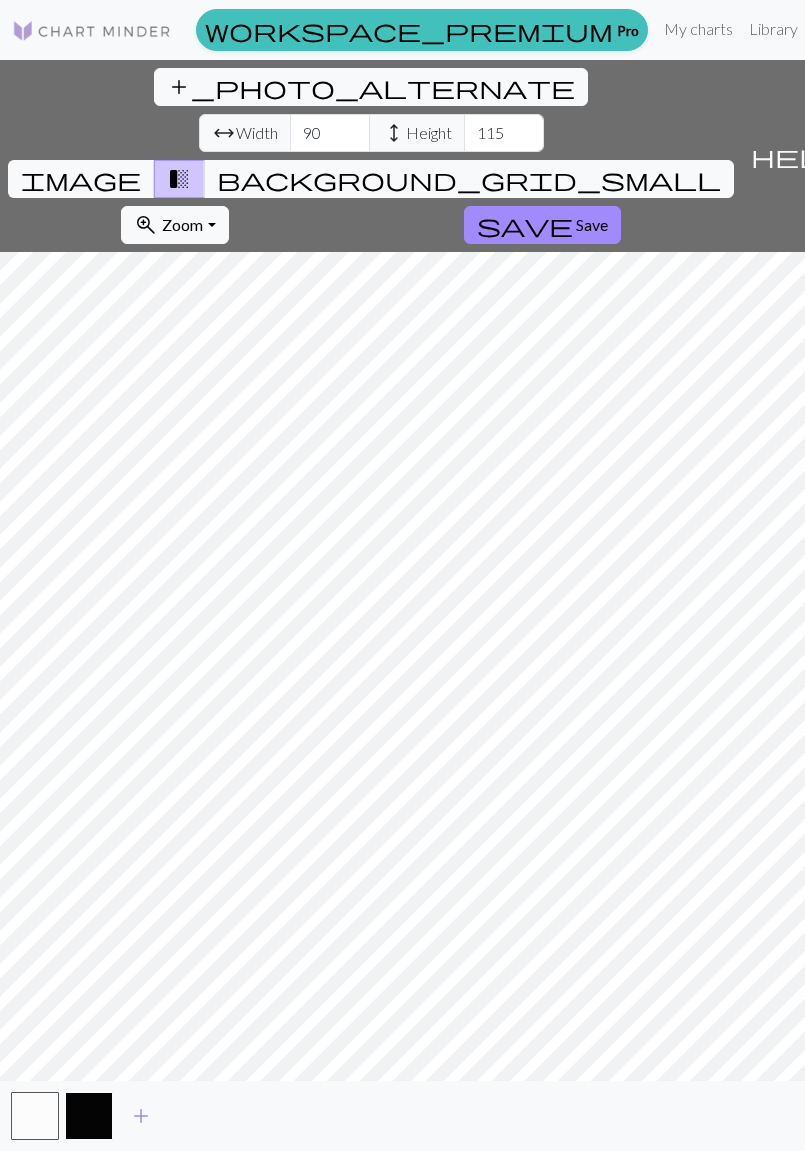 click at bounding box center (89, 1116) 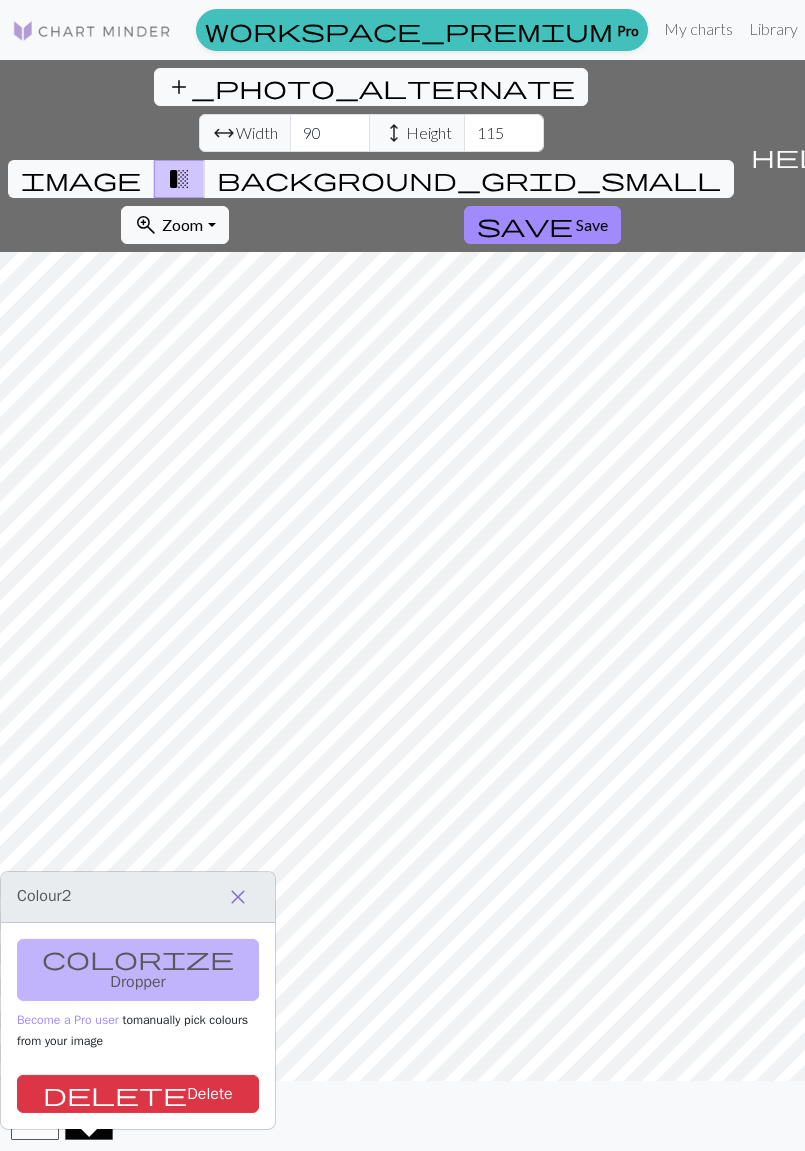 click on "close" at bounding box center (238, 897) 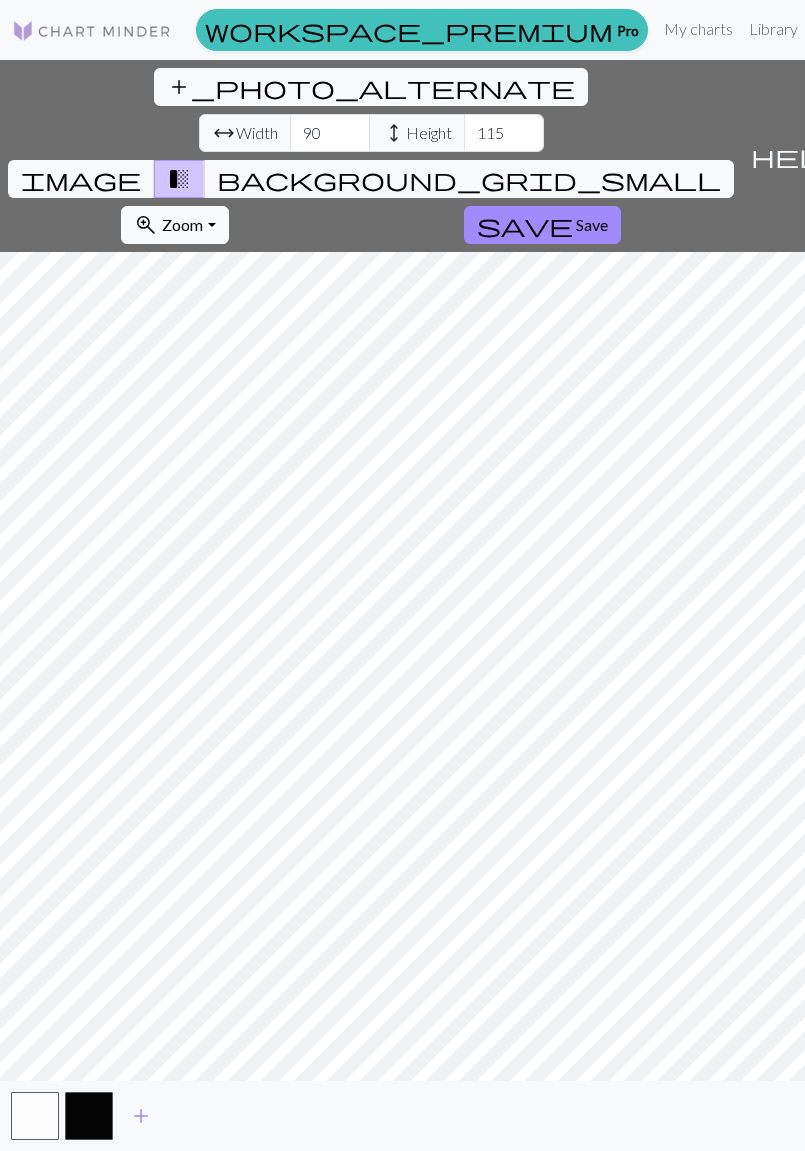 click on "Zoom" at bounding box center (182, 224) 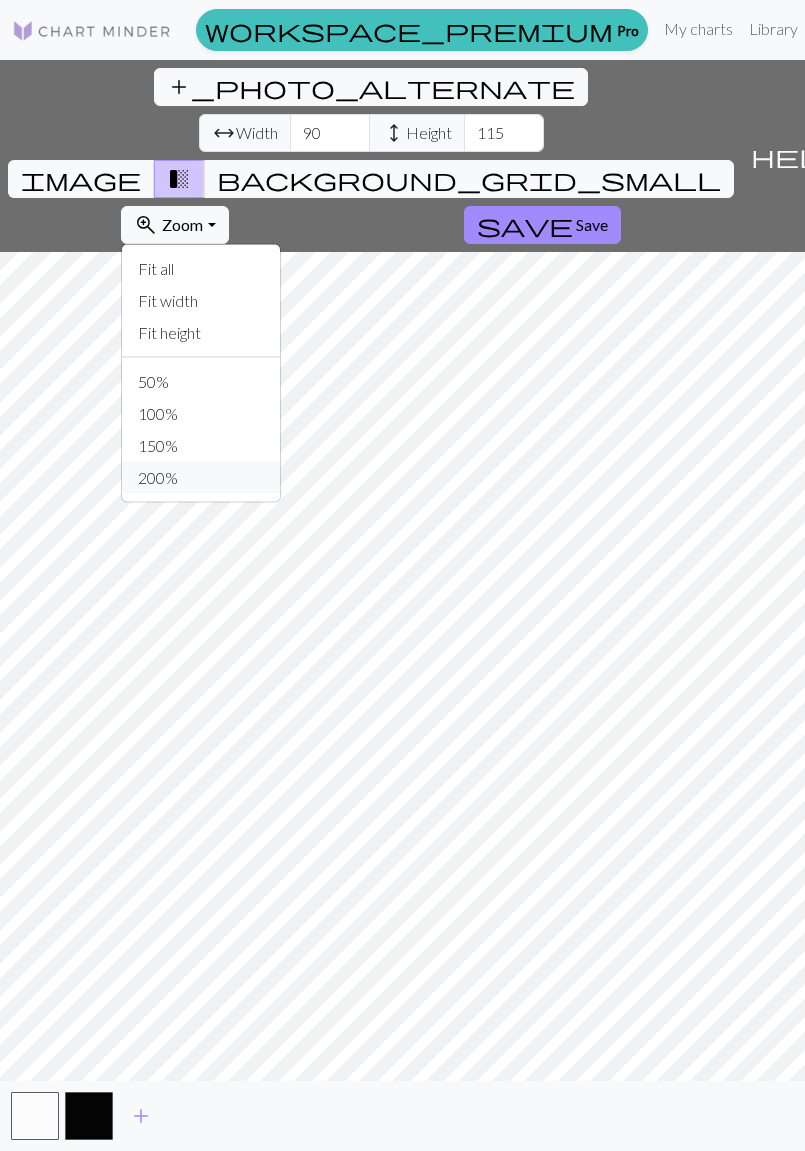 click on "200%" at bounding box center (201, 478) 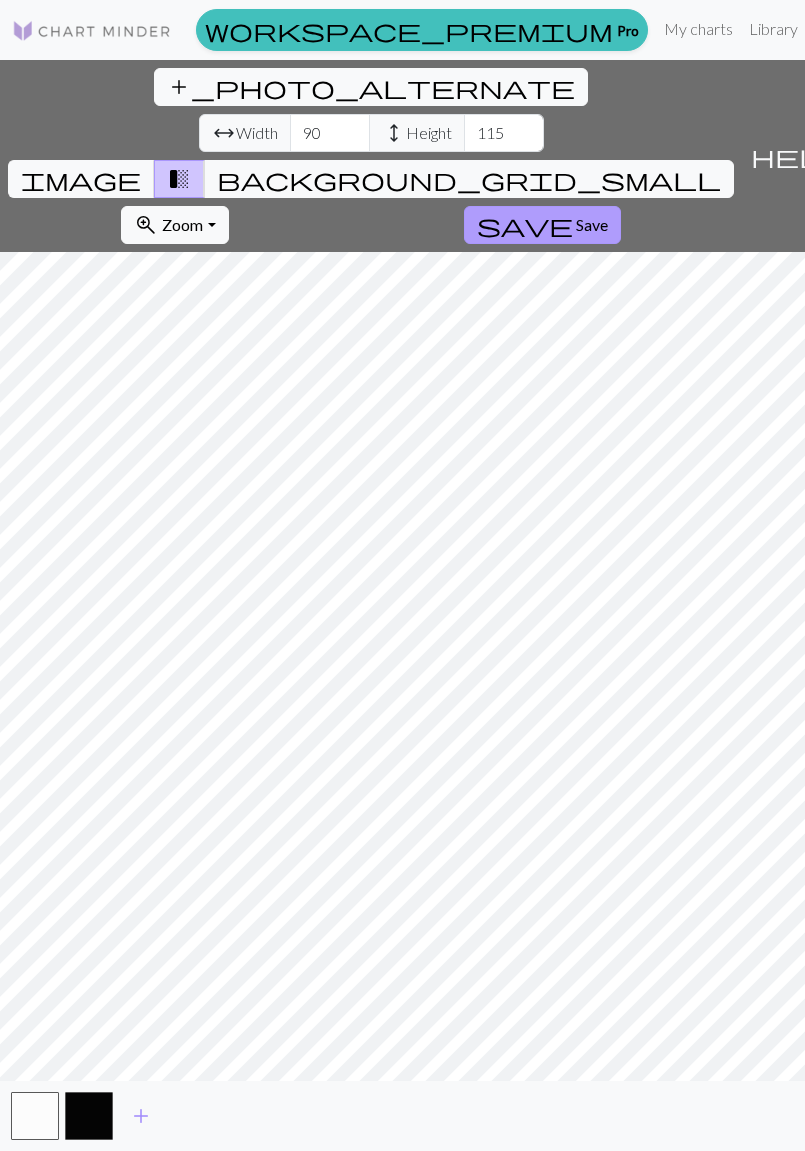 click on "Save" at bounding box center [592, 224] 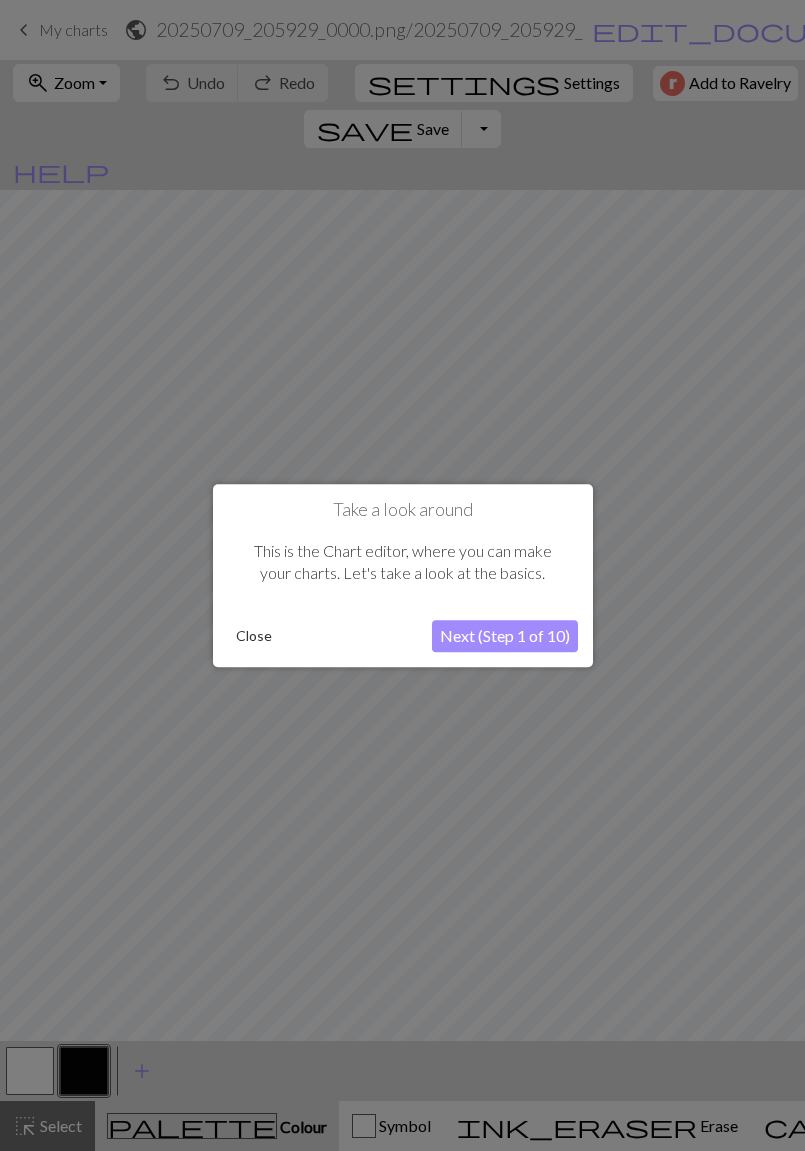 click on "Next (Step 1 of 10)" at bounding box center (505, 636) 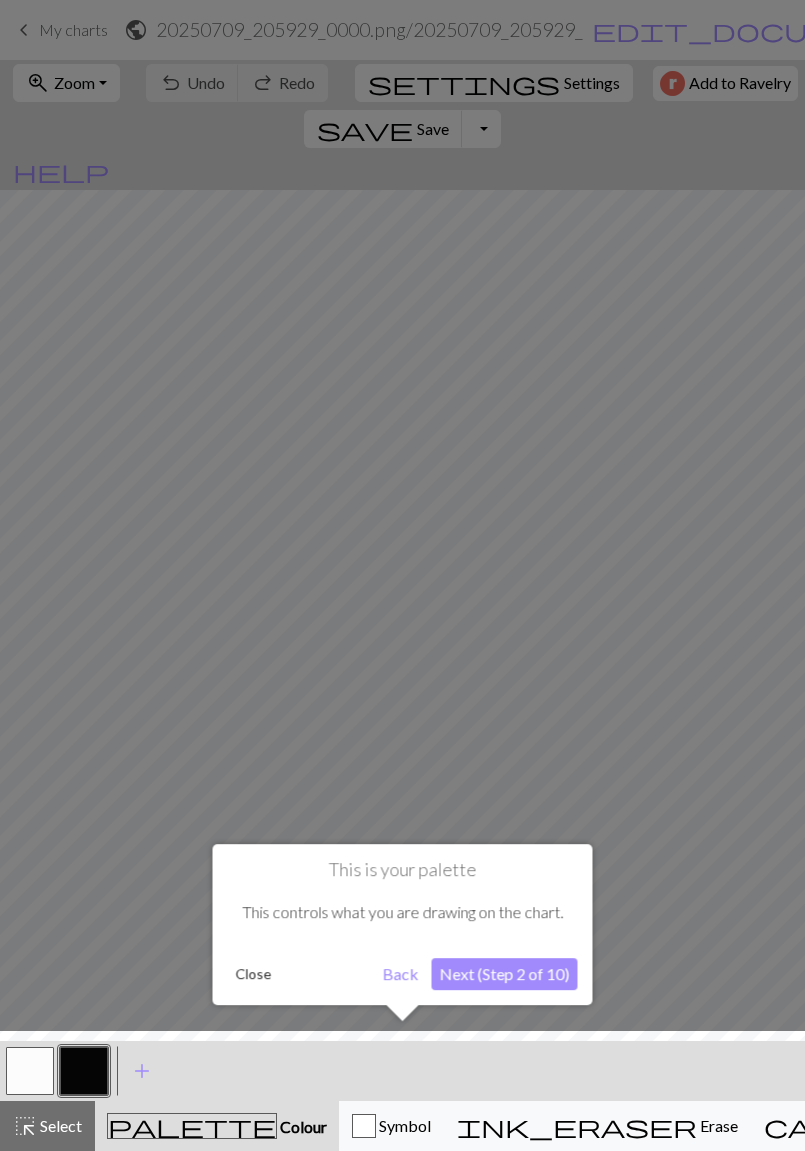 click on "Next (Step 2 of 10)" at bounding box center [505, 974] 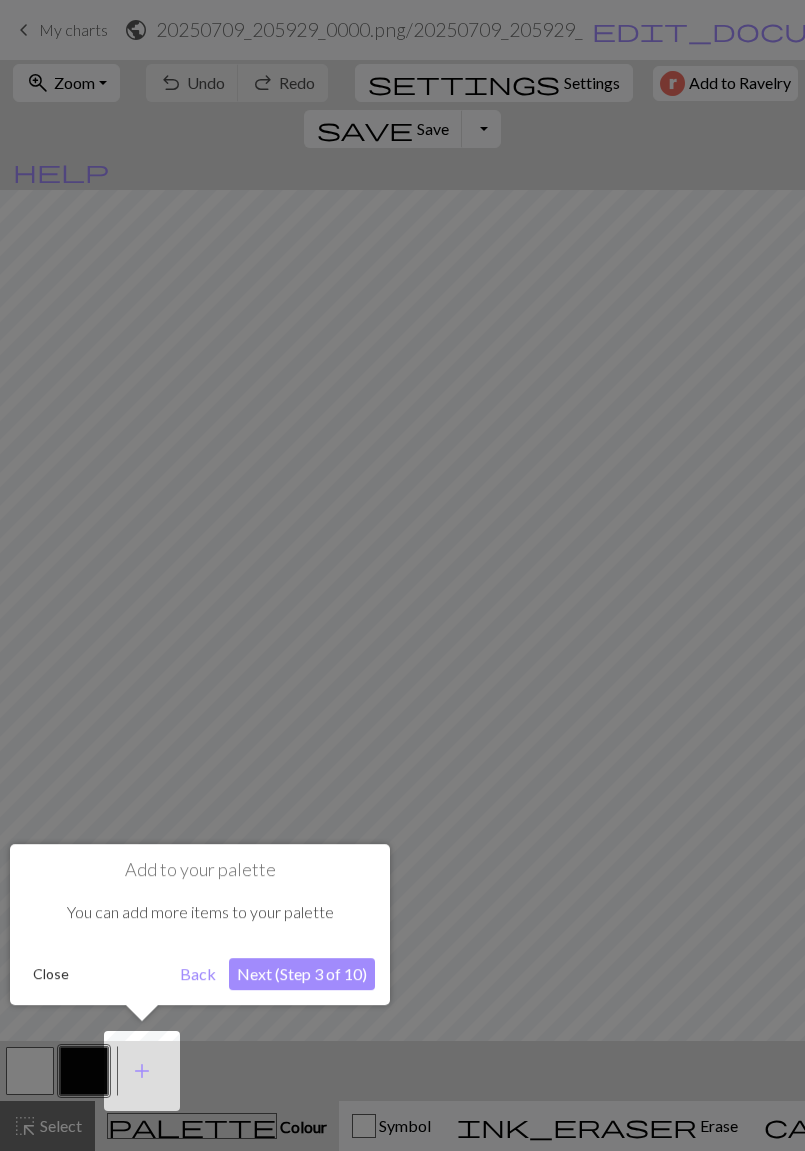 click on "Next (Step 3 of 10)" at bounding box center (302, 974) 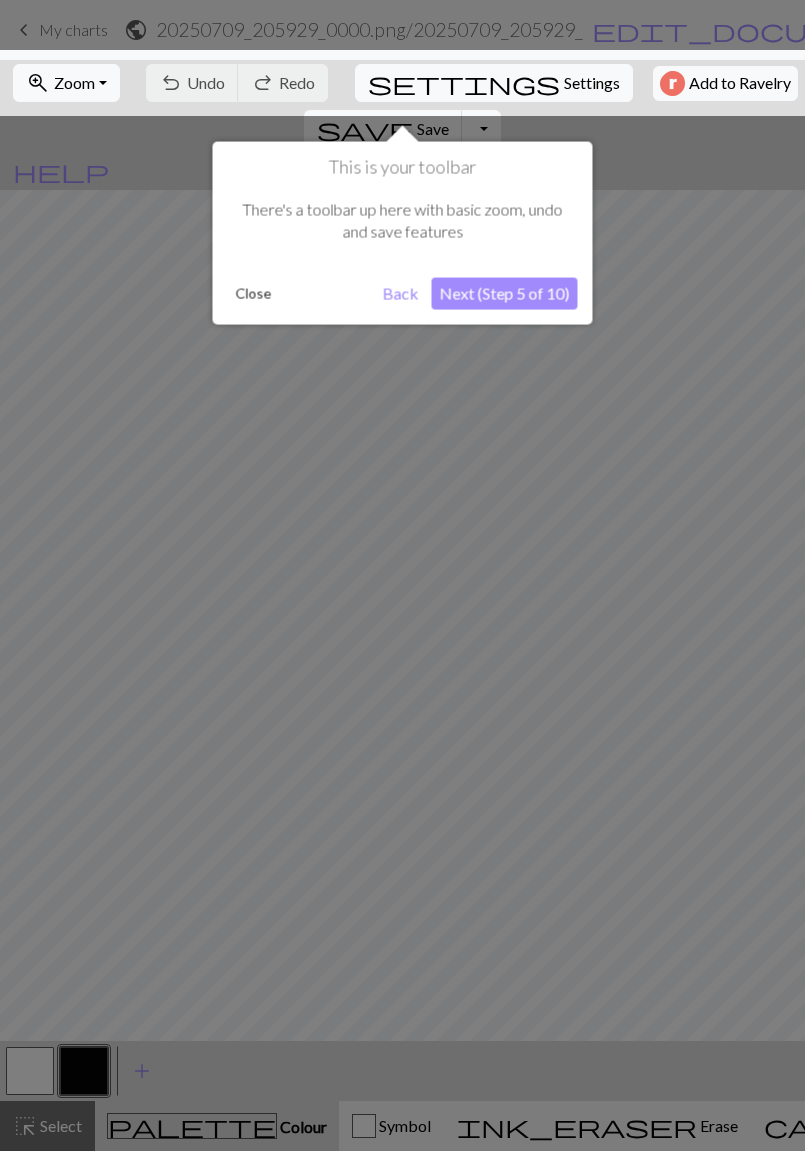 click on "Next (Step 5 of 10)" at bounding box center [505, 294] 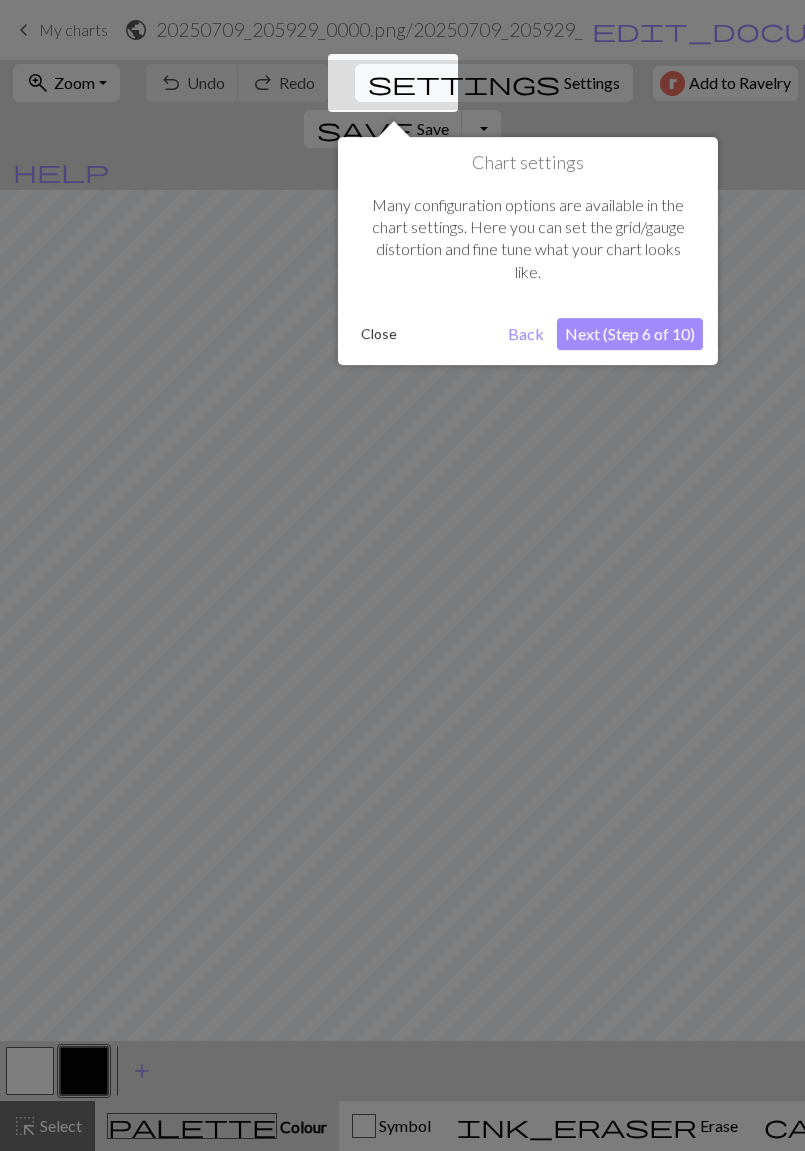 click on "Next (Step 6 of 10)" at bounding box center [630, 334] 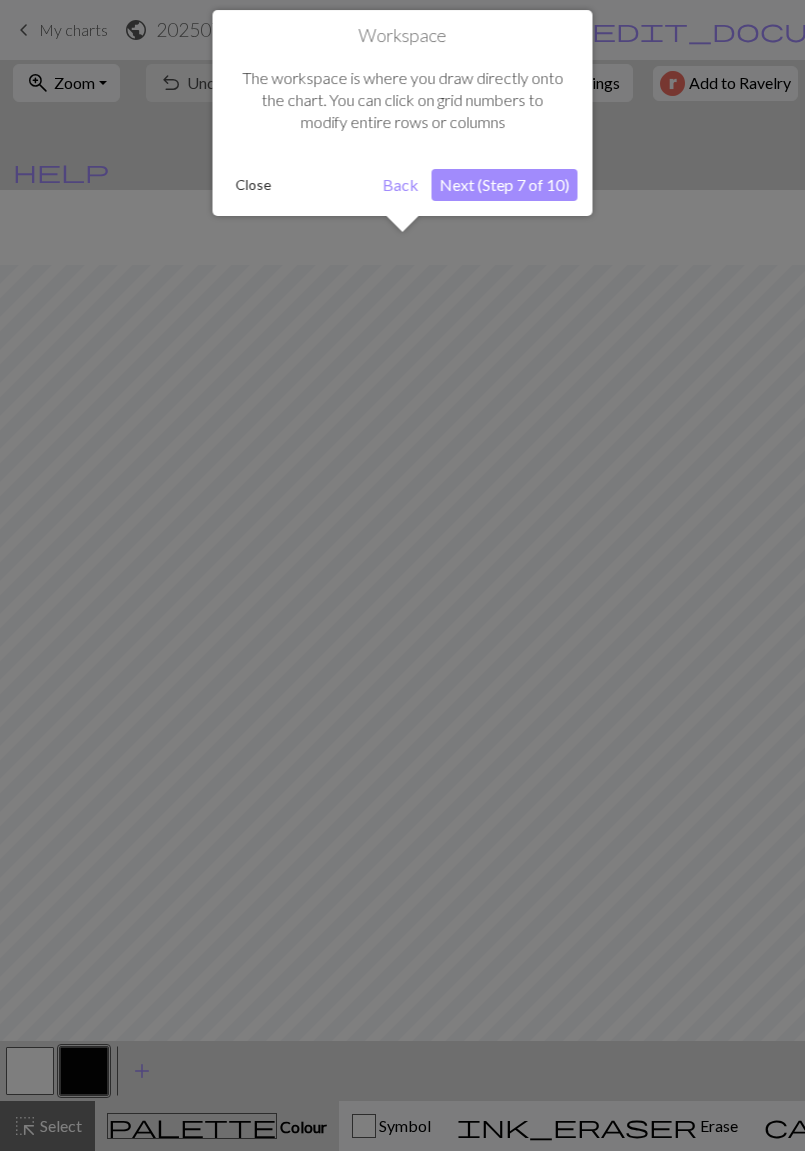 scroll, scrollTop: 75, scrollLeft: 0, axis: vertical 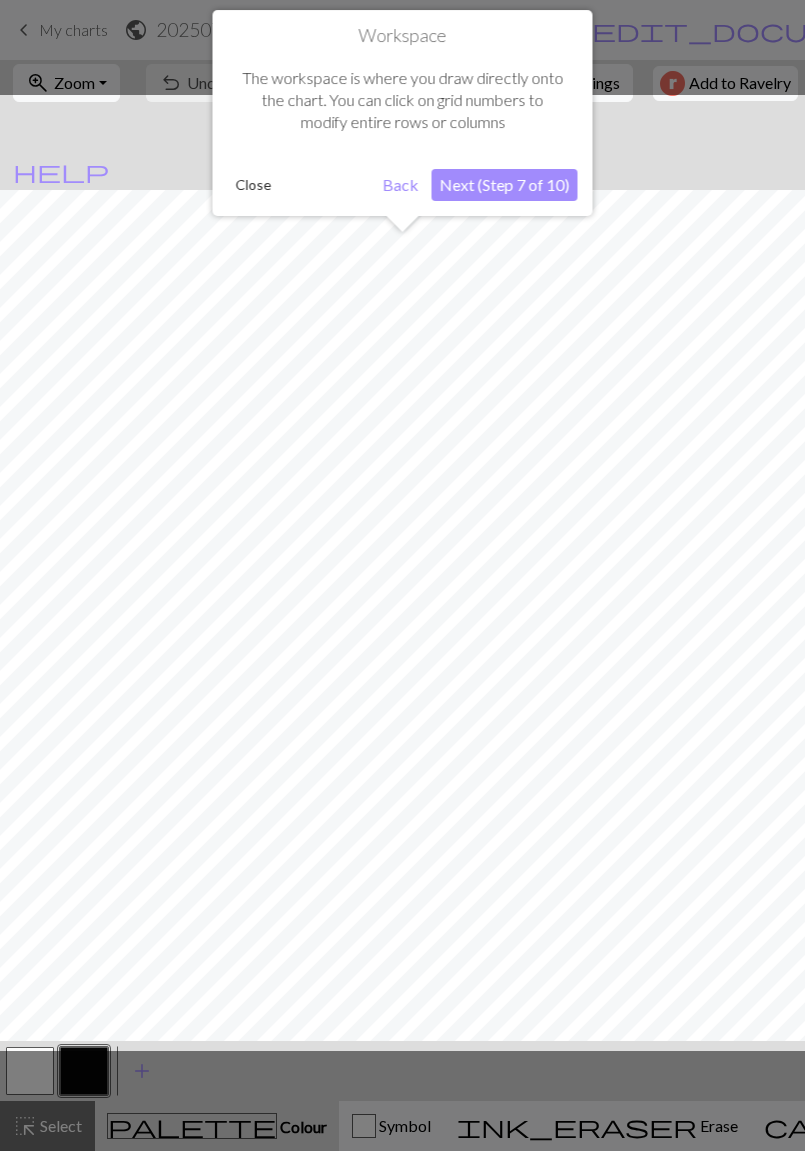click on "Next (Step 7 of 10)" at bounding box center [505, 185] 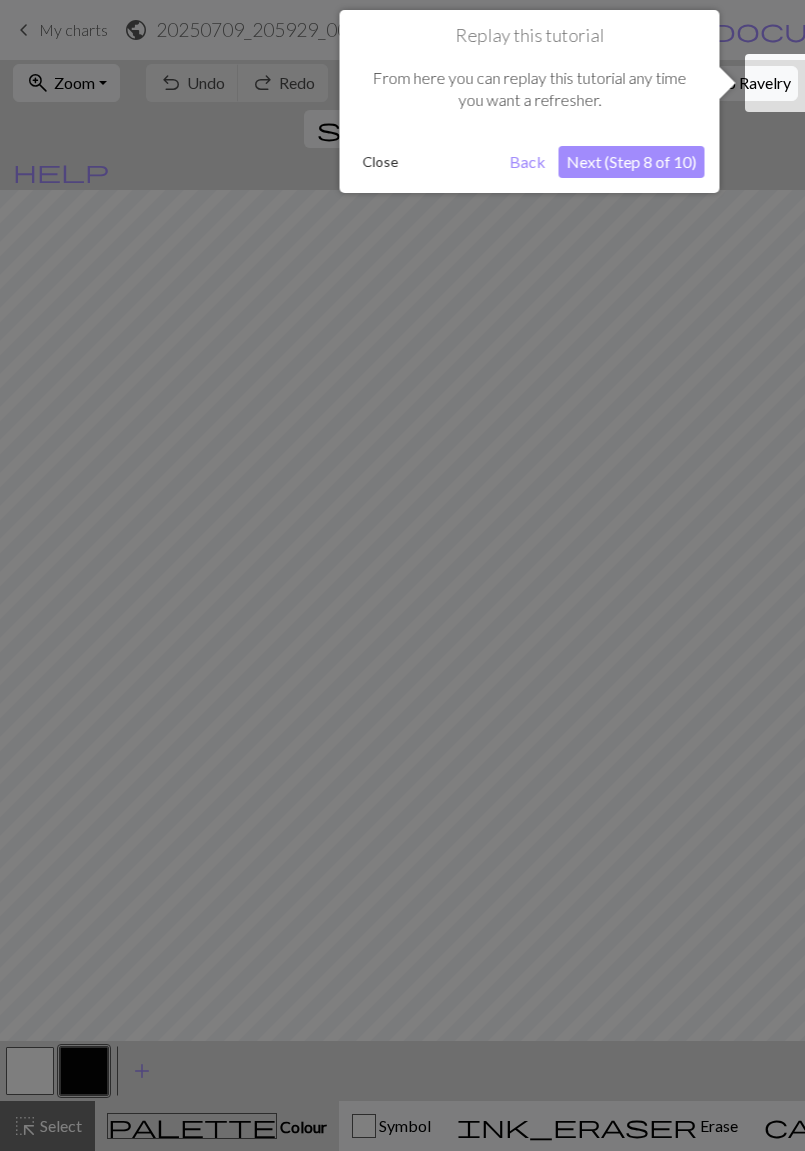 click on "Next (Step 8 of 10)" at bounding box center [631, 162] 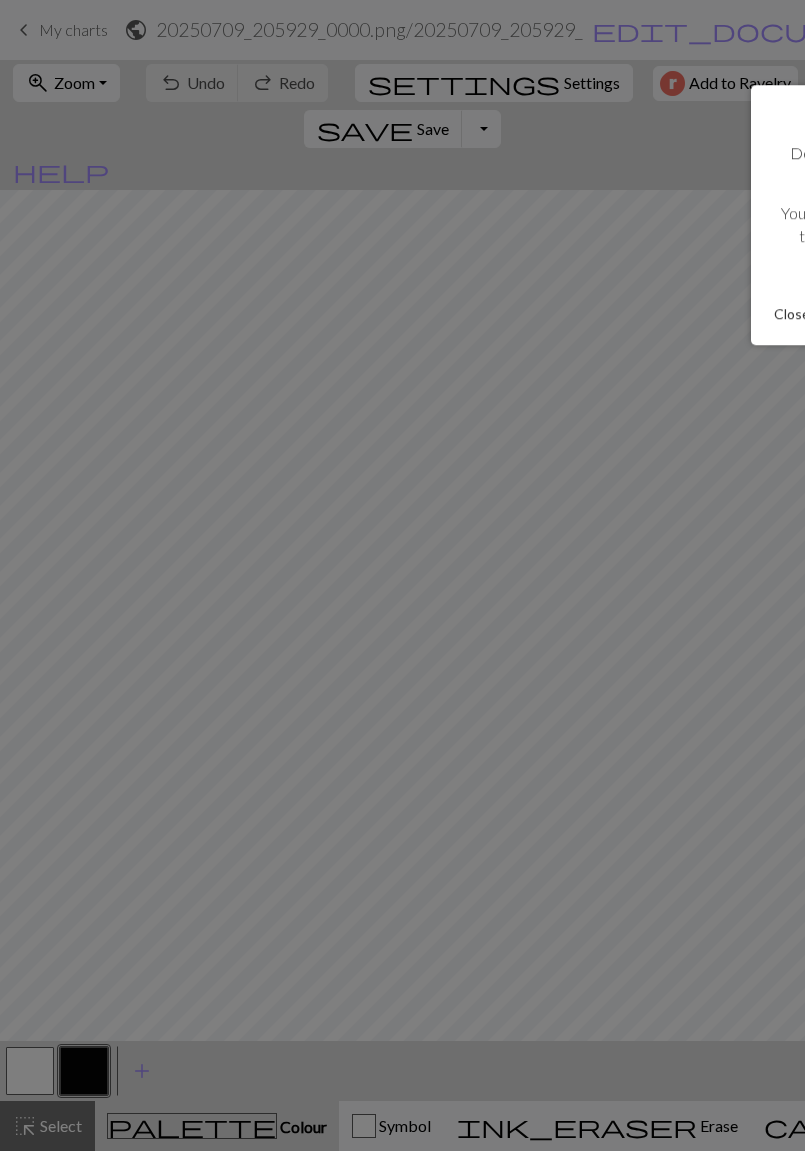 scroll, scrollTop: 0, scrollLeft: 0, axis: both 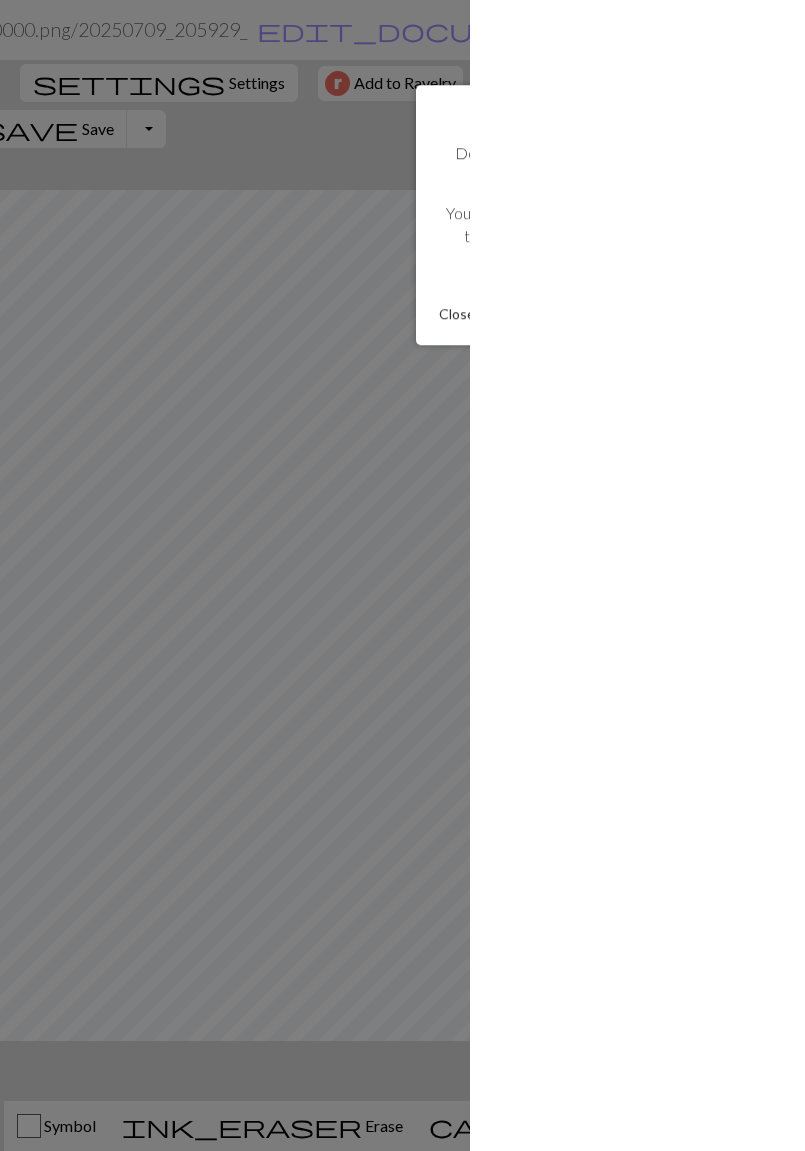 click on "Next (Step 9 of 10)" at bounding box center [1043, 314] 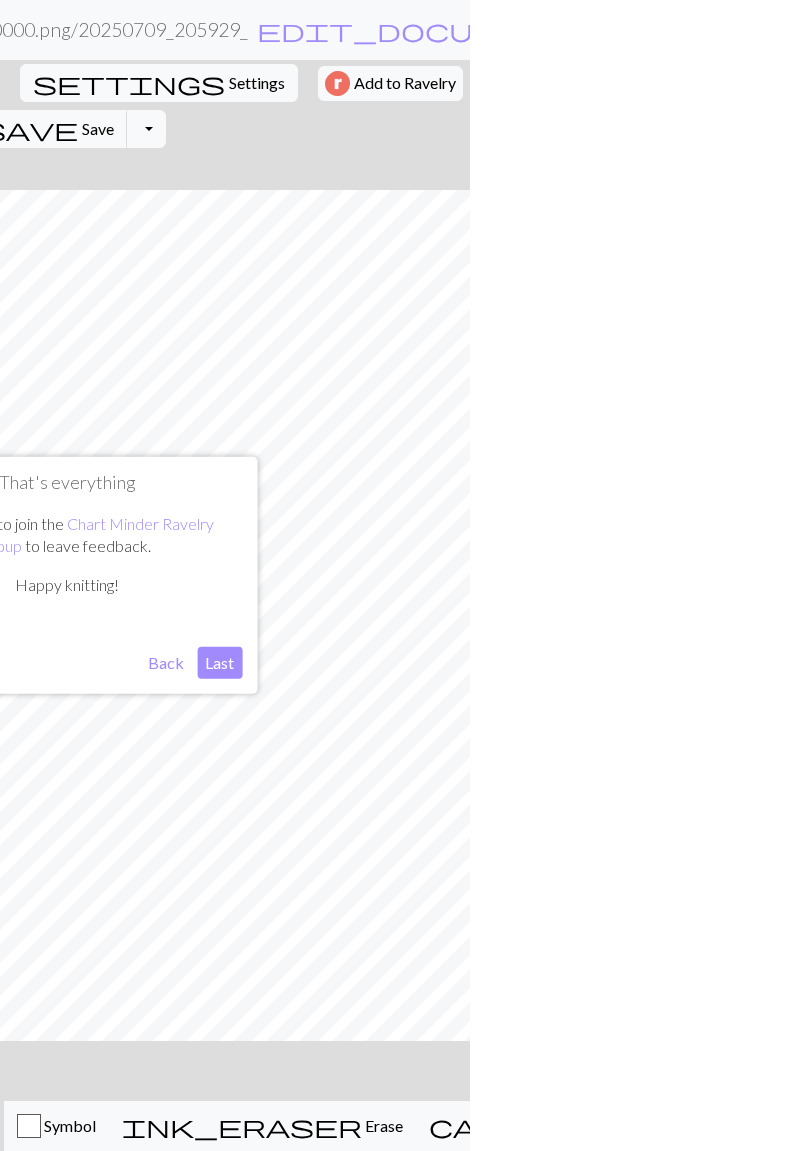 click on "Last" at bounding box center (555, 663) 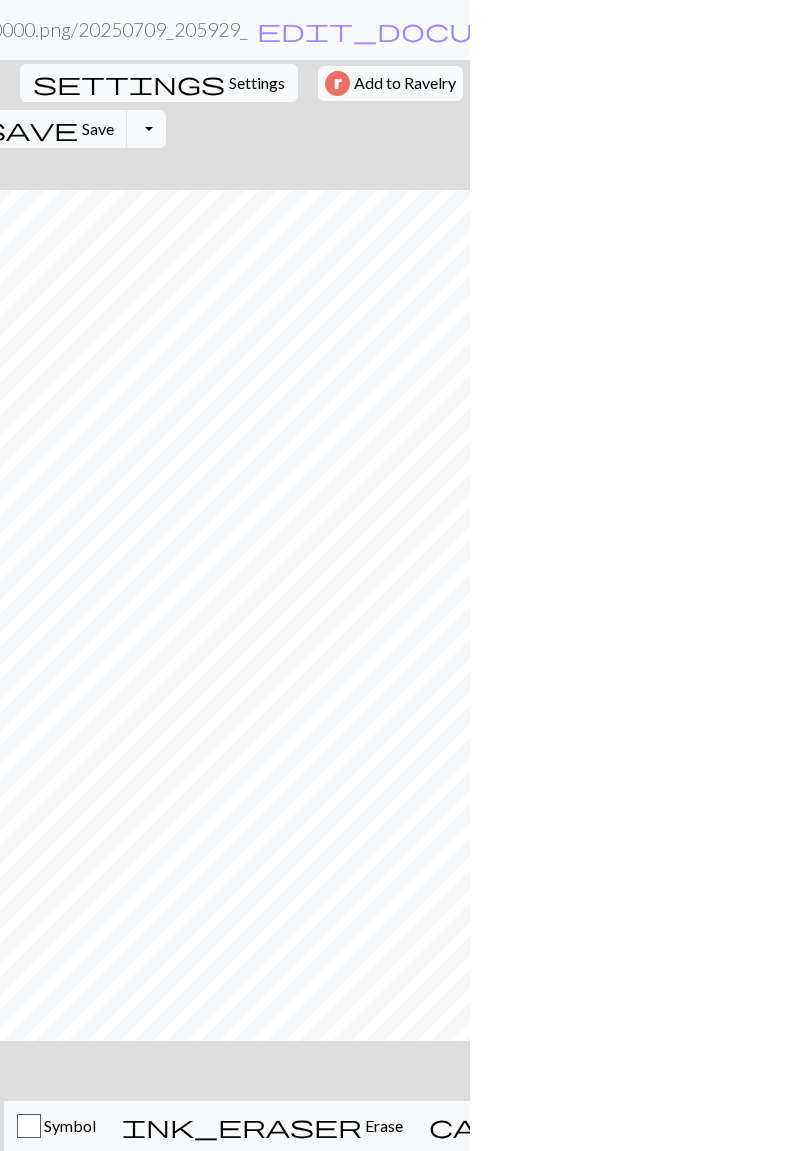 click on "Hi  moniminchai" at bounding box center (1654, 30) 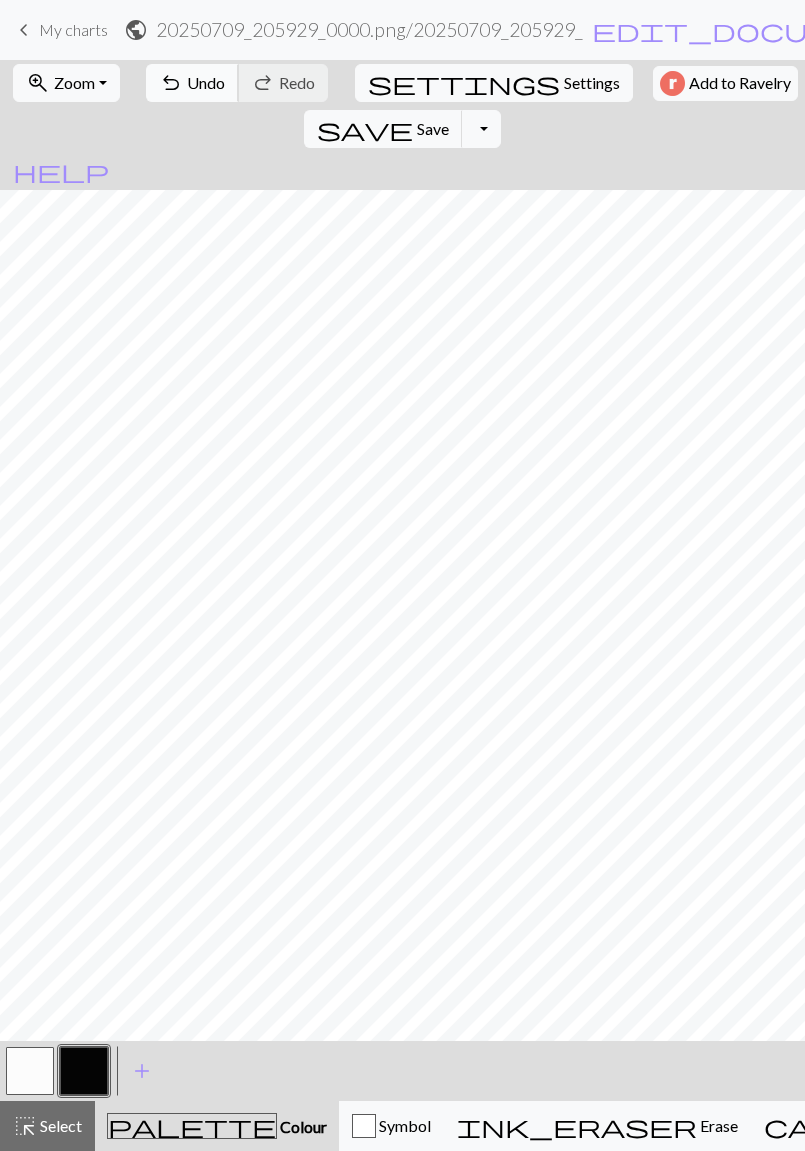 click on "Undo" at bounding box center (206, 82) 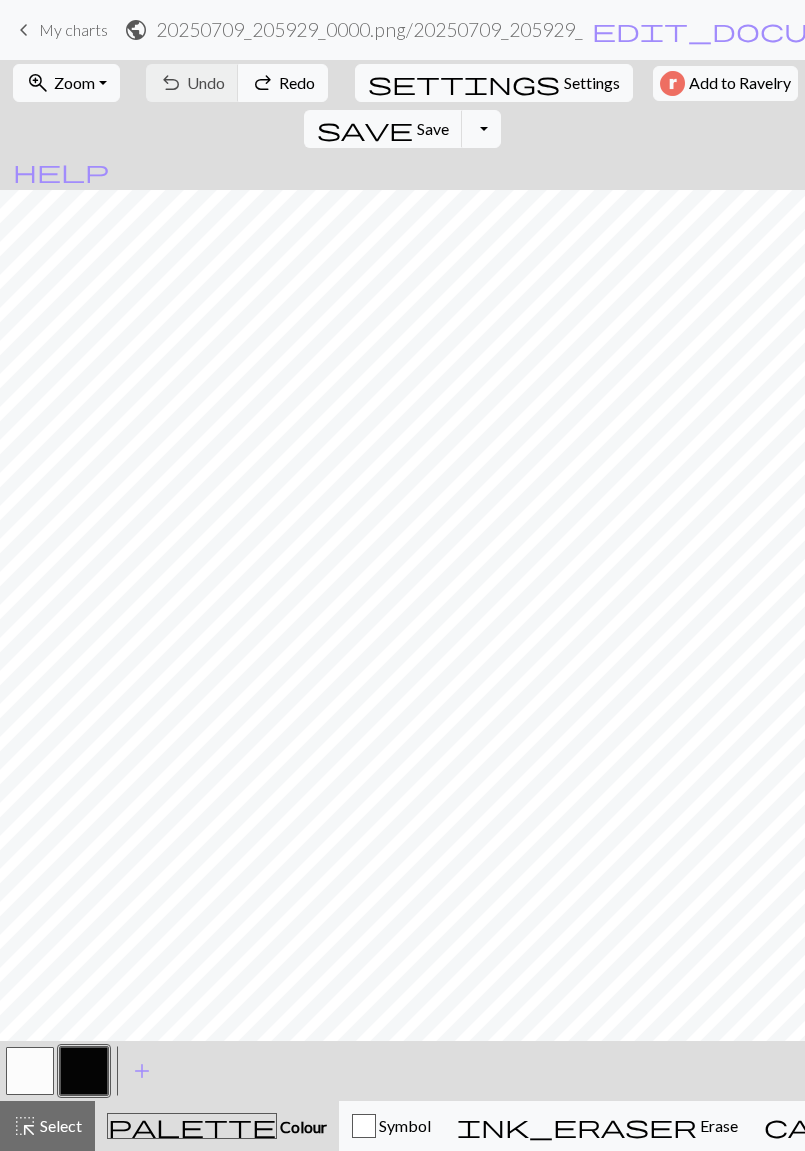 click on "undo Undo Undo redo Redo Redo" at bounding box center (237, 83) 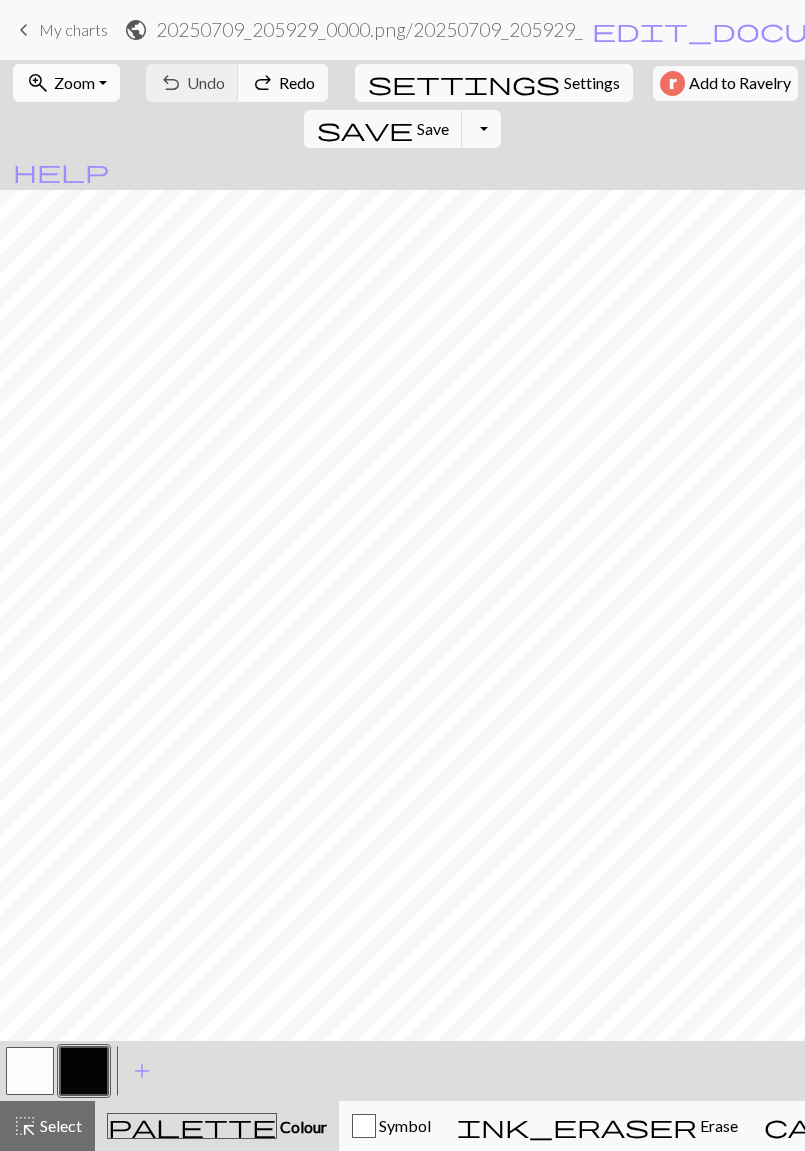 click on "Zoom" at bounding box center (74, 82) 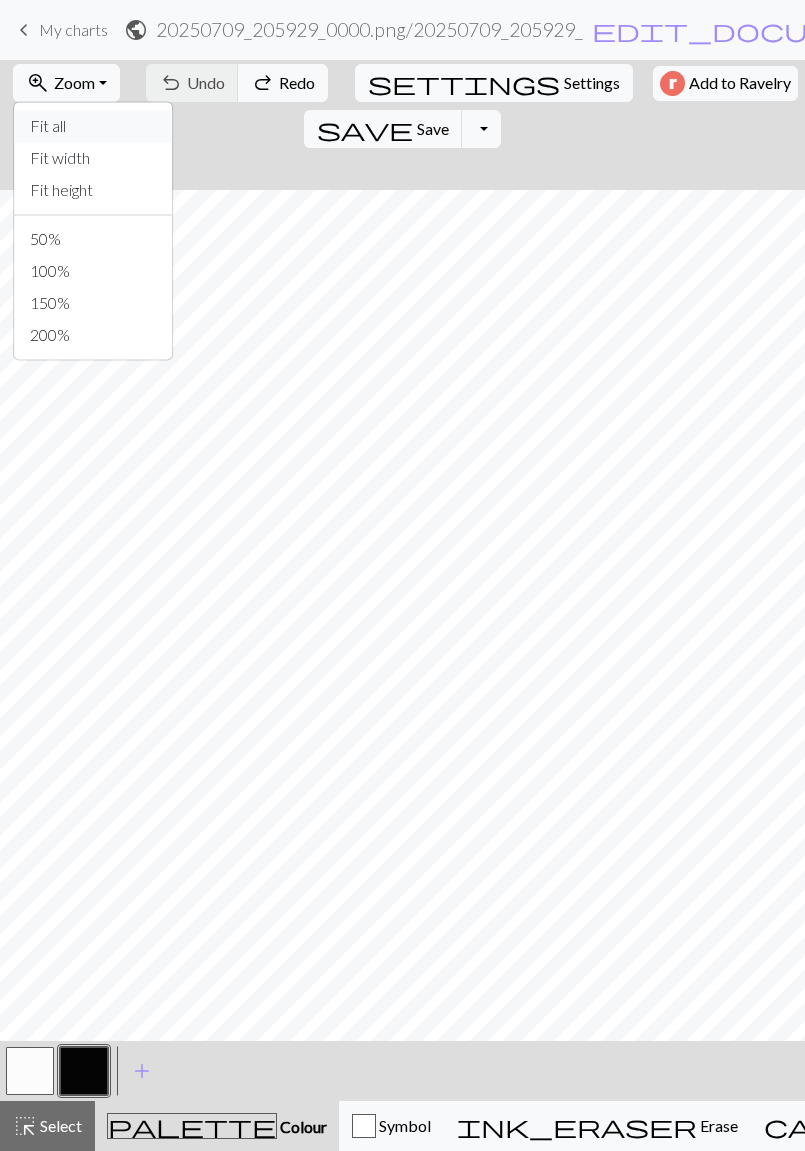 click on "Fit all" at bounding box center (93, 126) 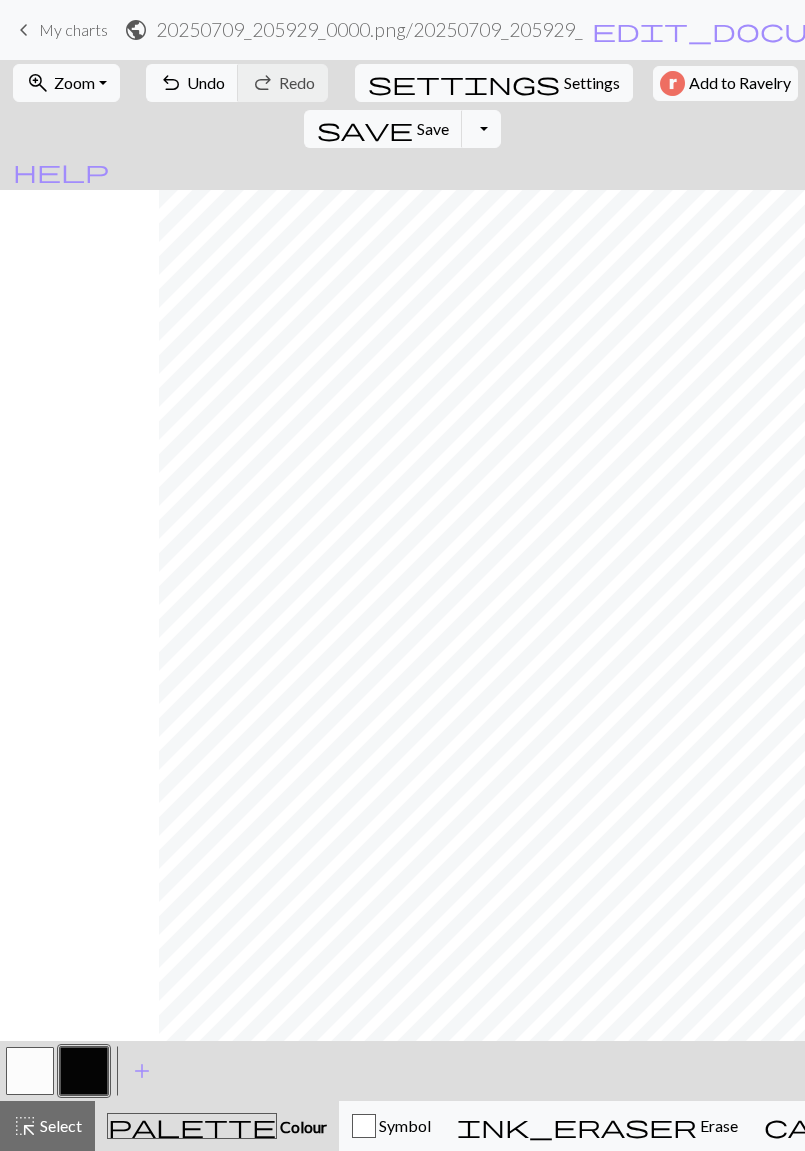 scroll, scrollTop: 79, scrollLeft: 165, axis: both 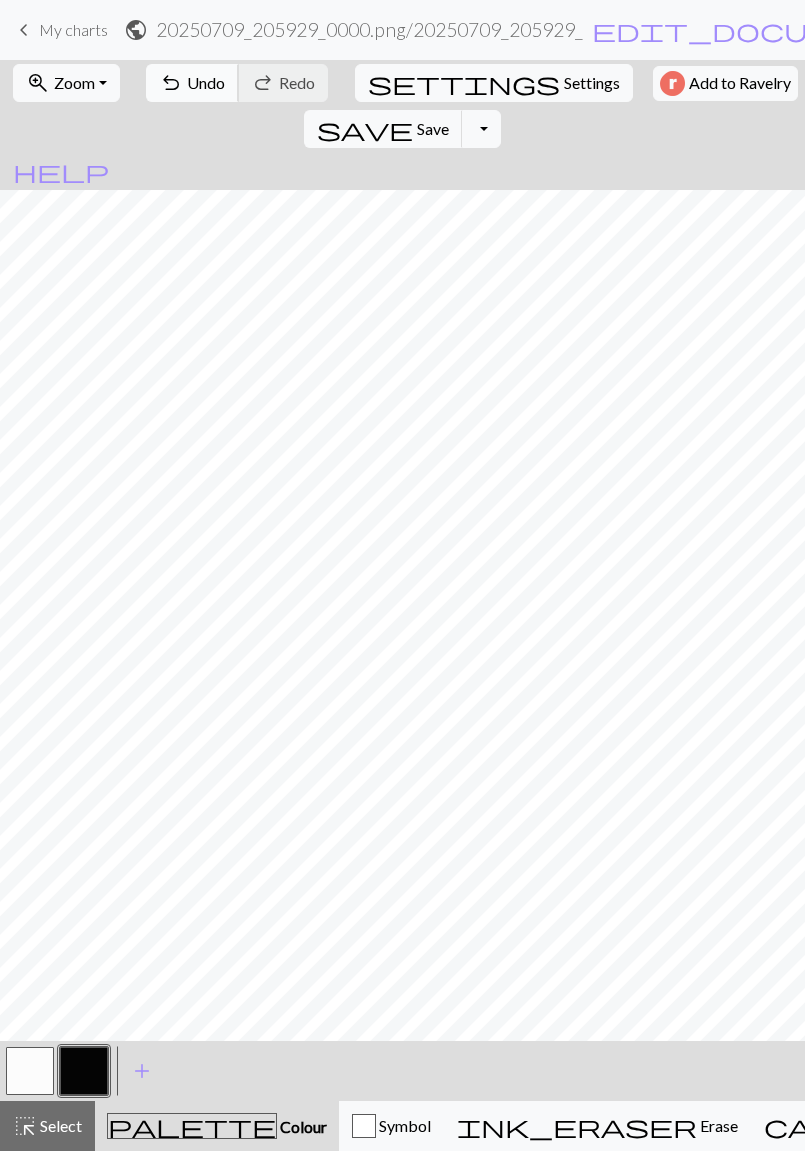 click on "undo" at bounding box center [171, 83] 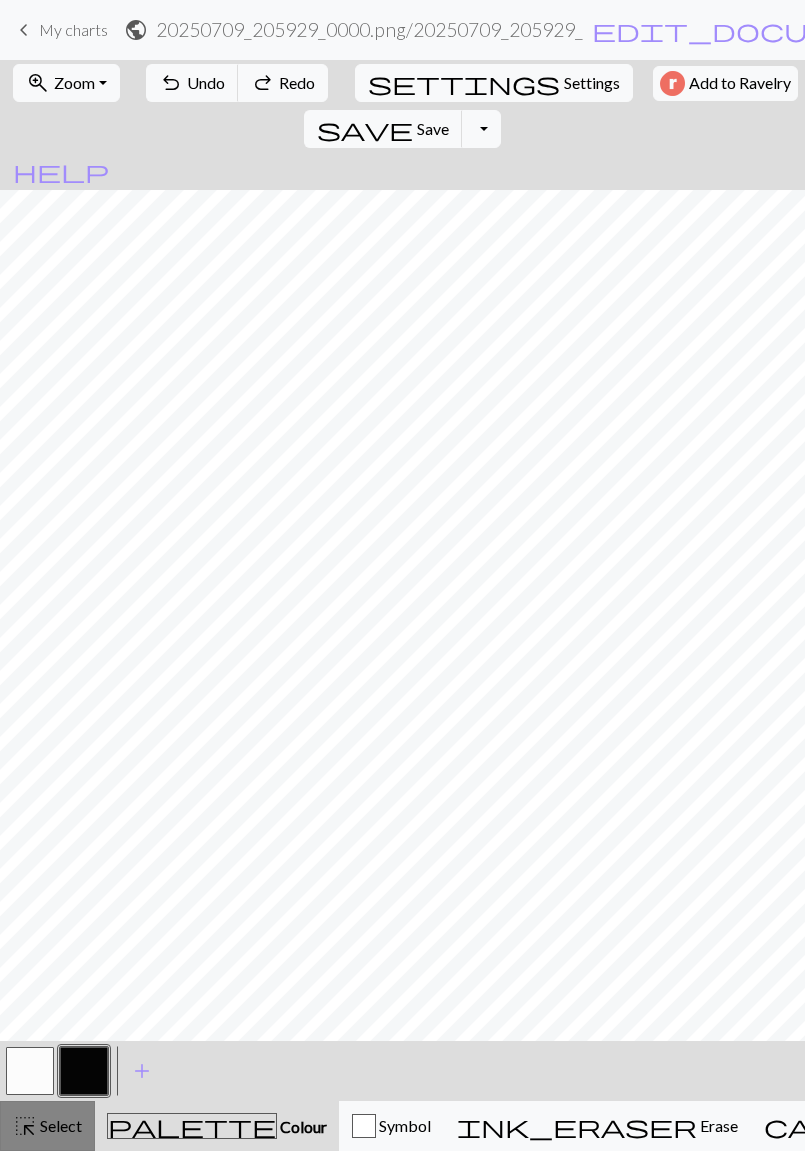 click on "Select" at bounding box center [59, 1125] 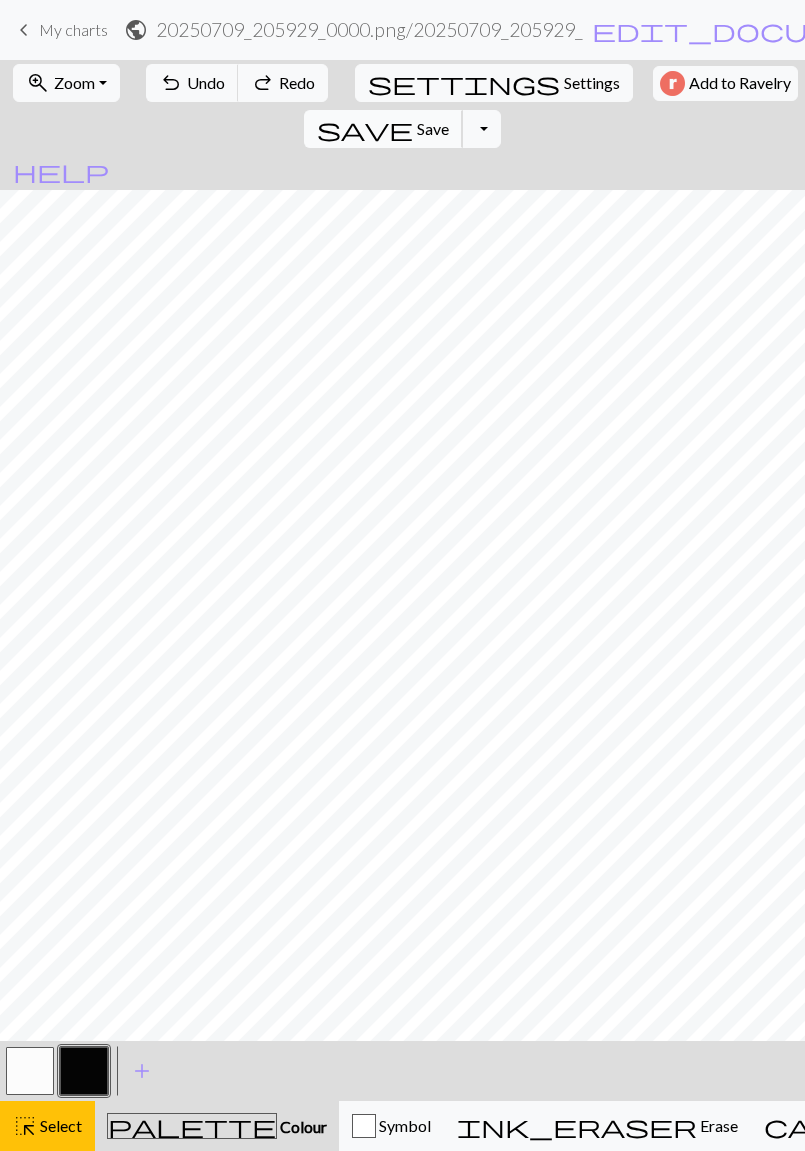 click on "Save" at bounding box center (433, 128) 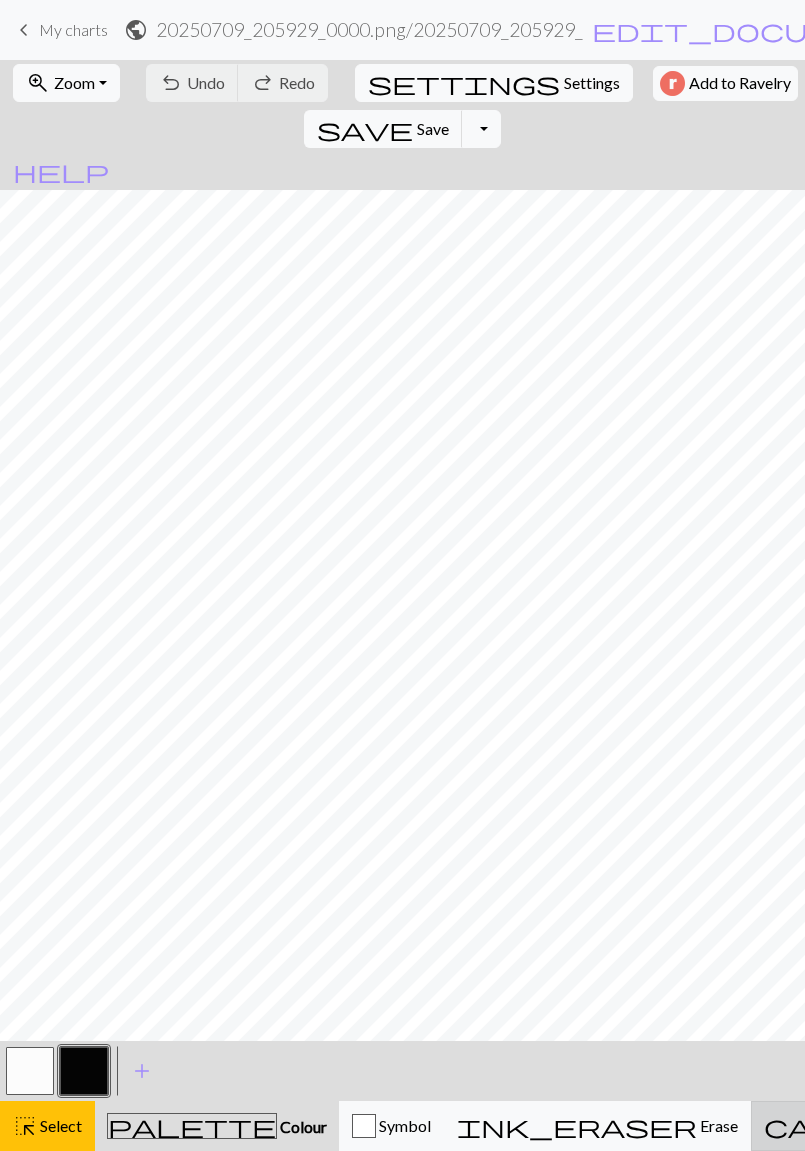 click on "Knitting mode" at bounding box center [1150, 1125] 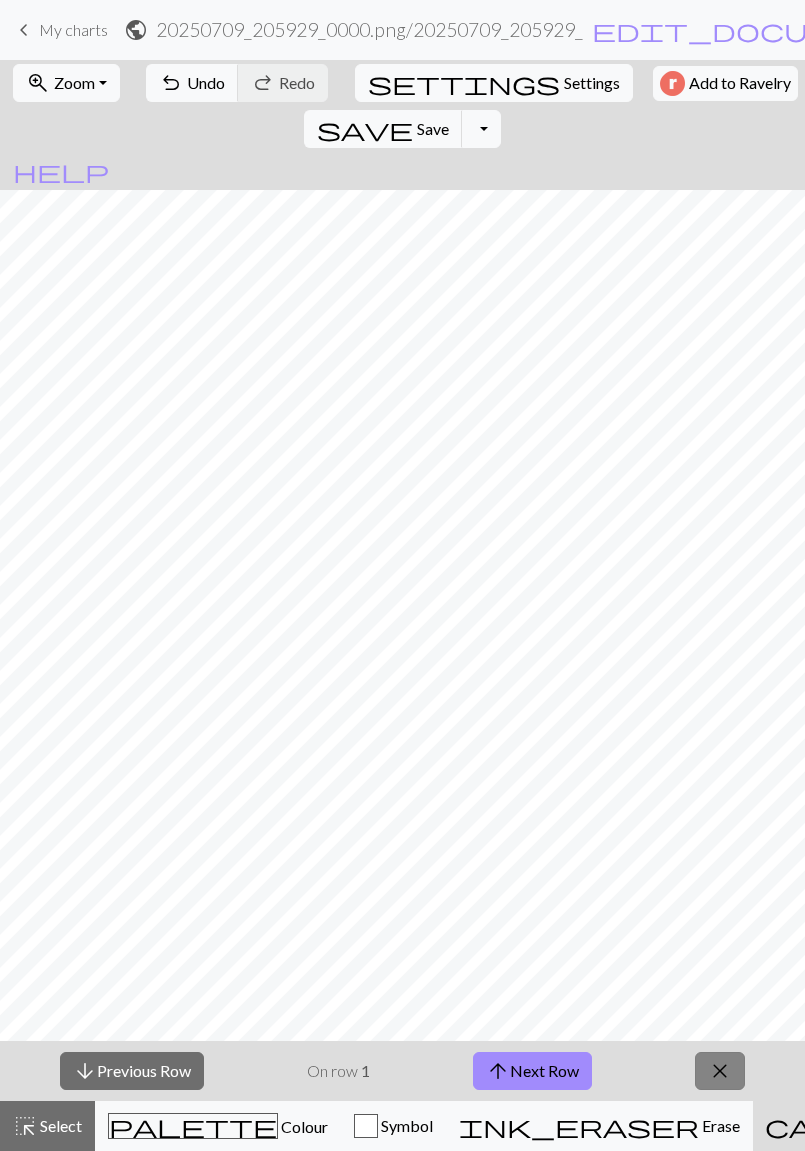 click on "close" at bounding box center [720, 1071] 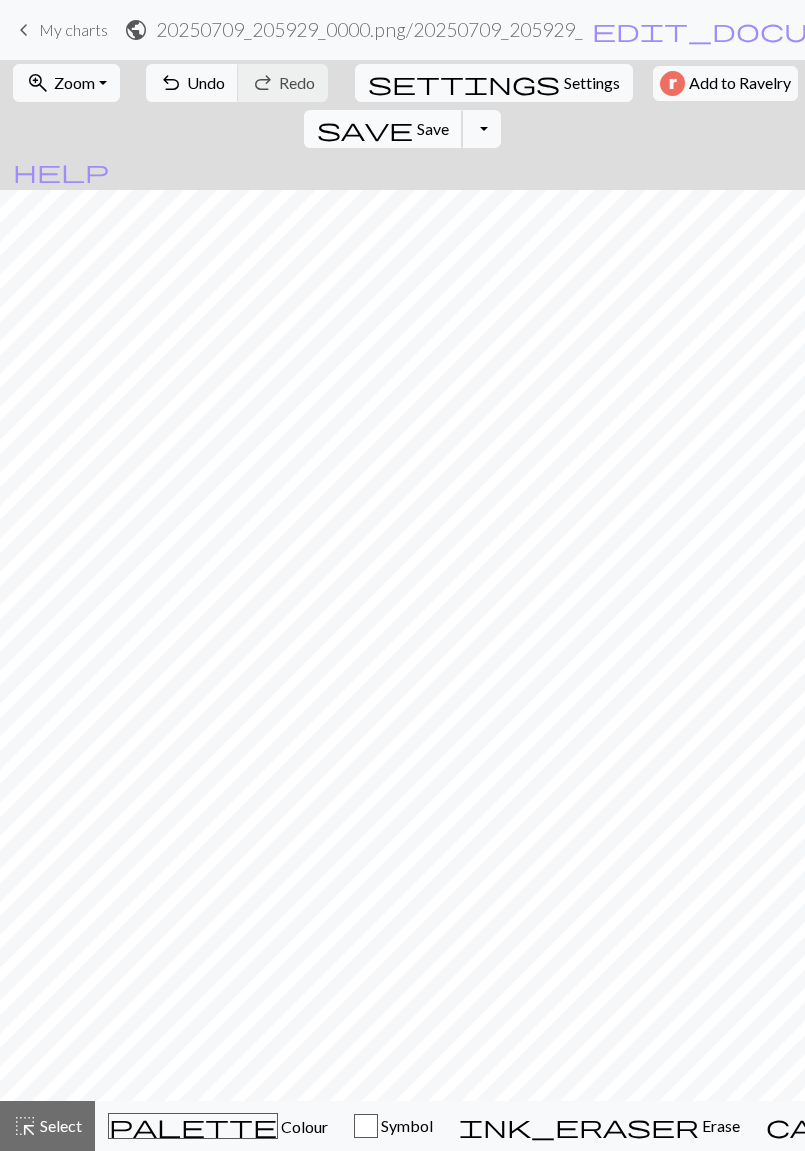 click on "Save" at bounding box center (433, 128) 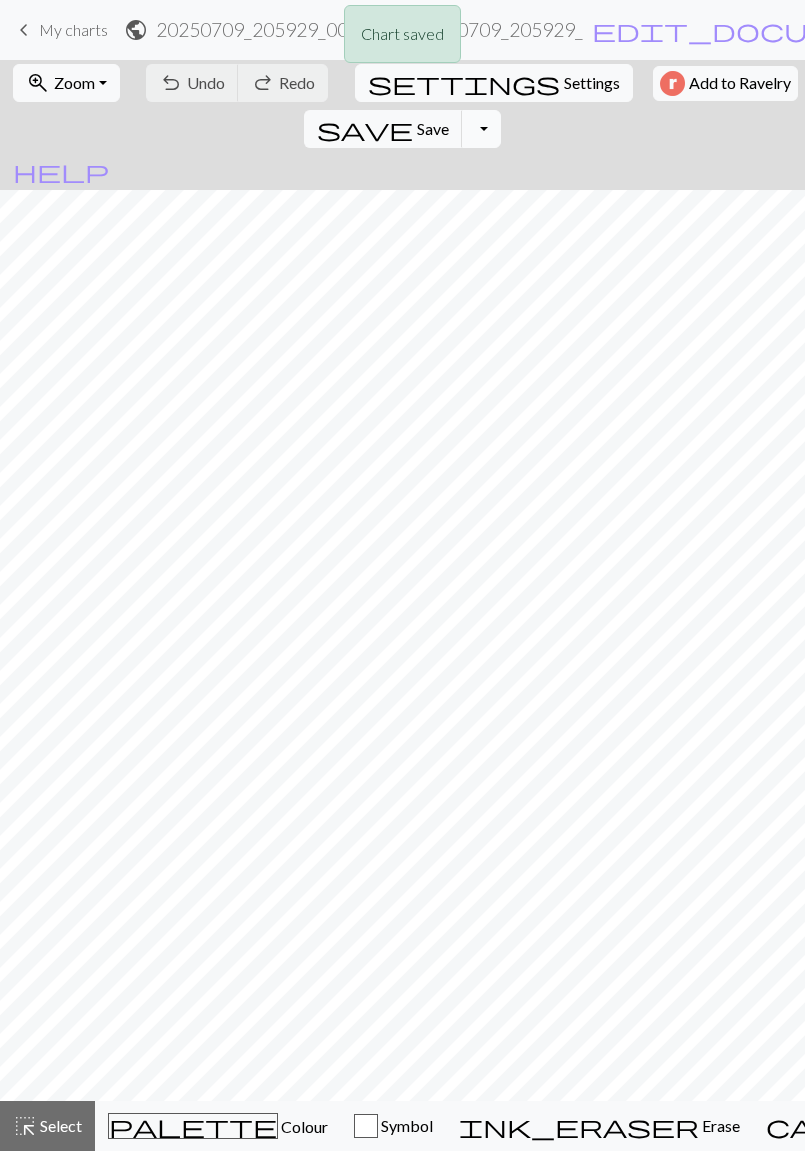 click on "Toggle Dropdown" at bounding box center (481, 129) 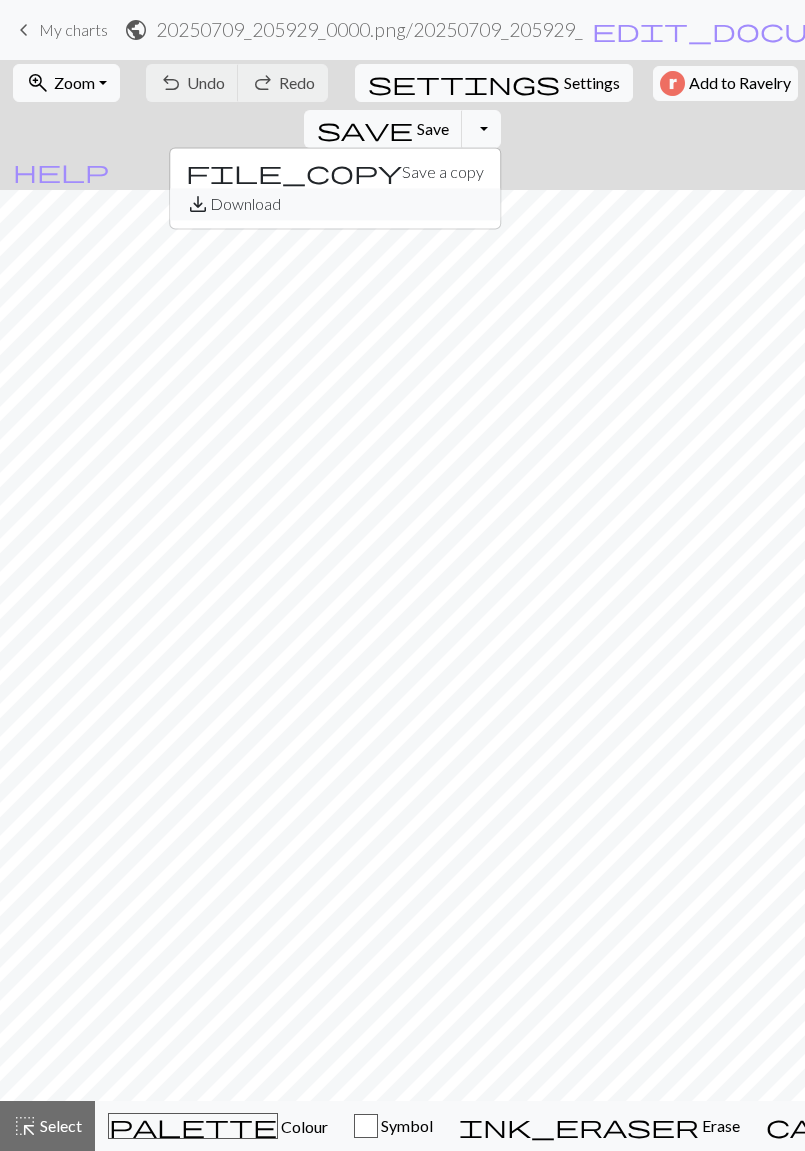 click on "save_alt  Download" at bounding box center (335, 204) 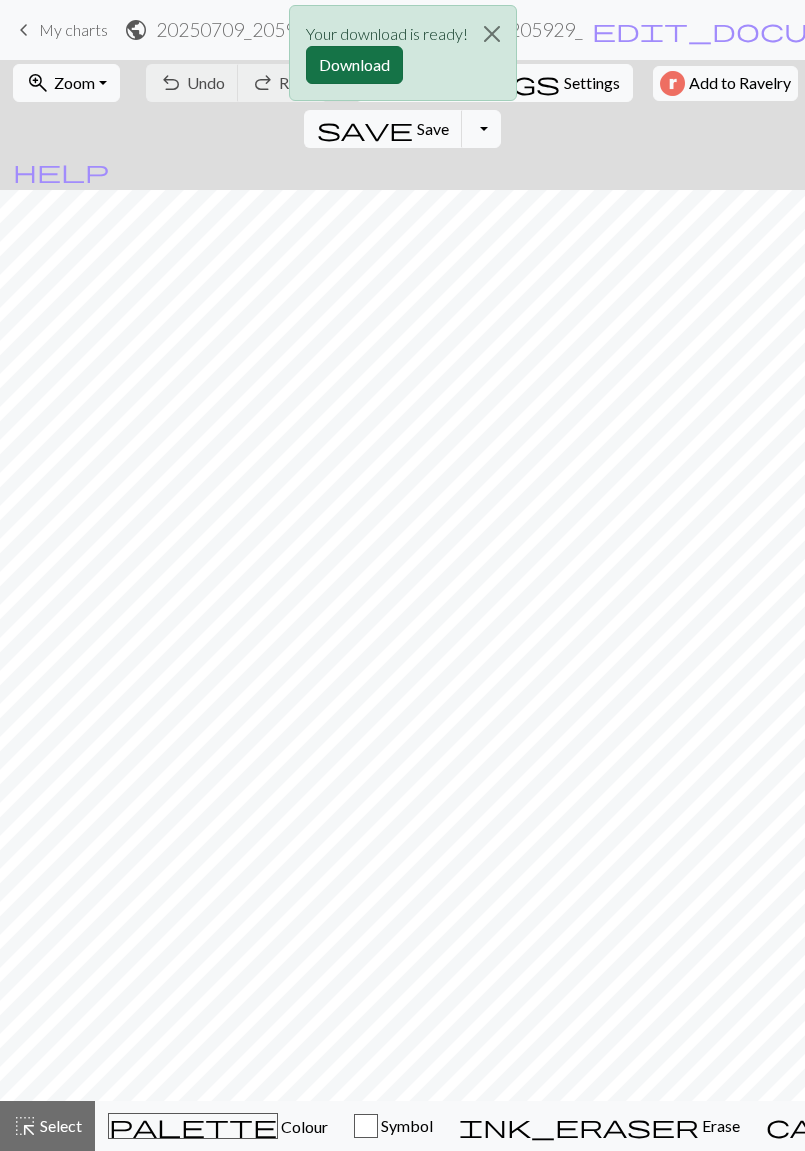 click on "Download" at bounding box center (354, 65) 